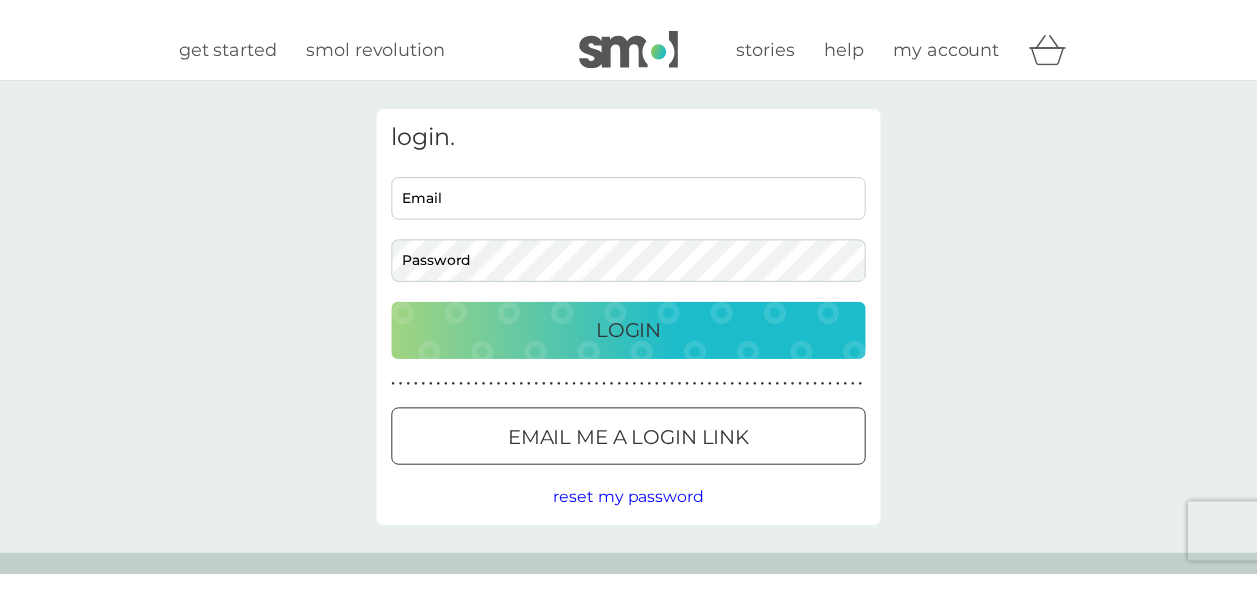 scroll, scrollTop: 0, scrollLeft: 0, axis: both 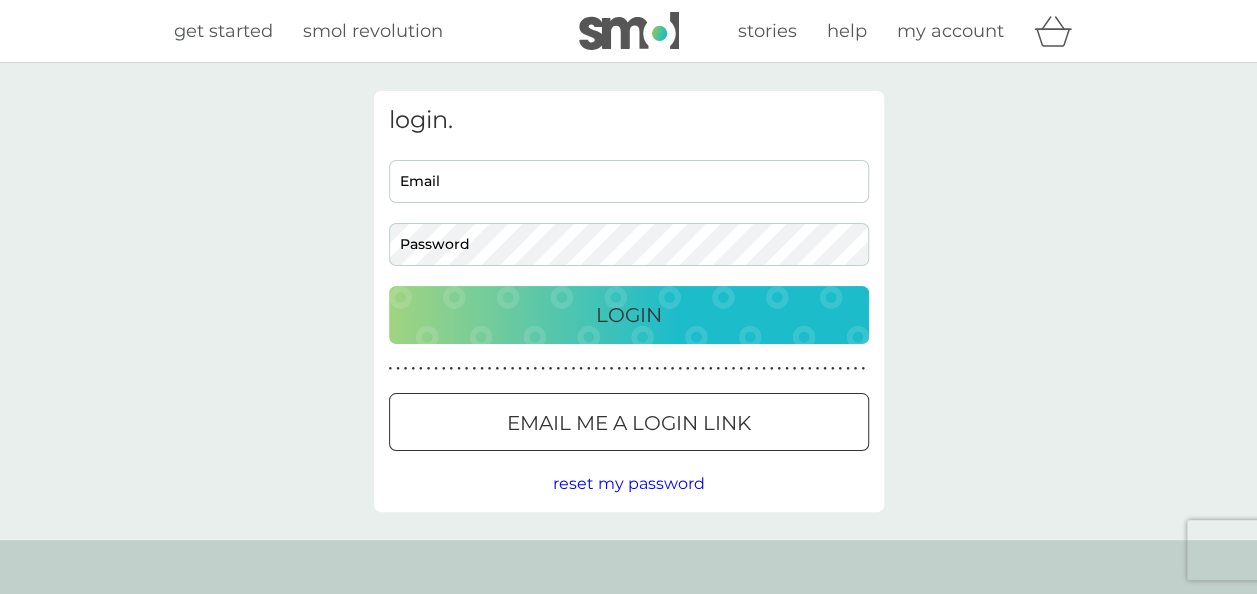 type on "[PERSON_NAME][EMAIL_ADDRESS][PERSON_NAME][DOMAIN_NAME]" 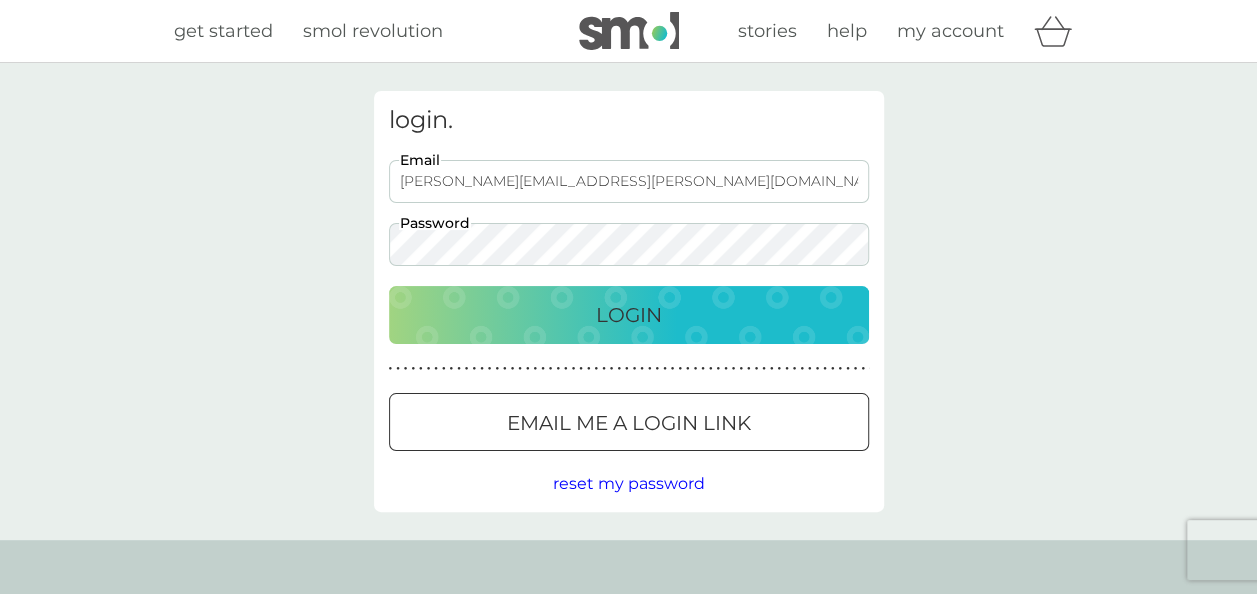 click on "Login" at bounding box center [629, 315] 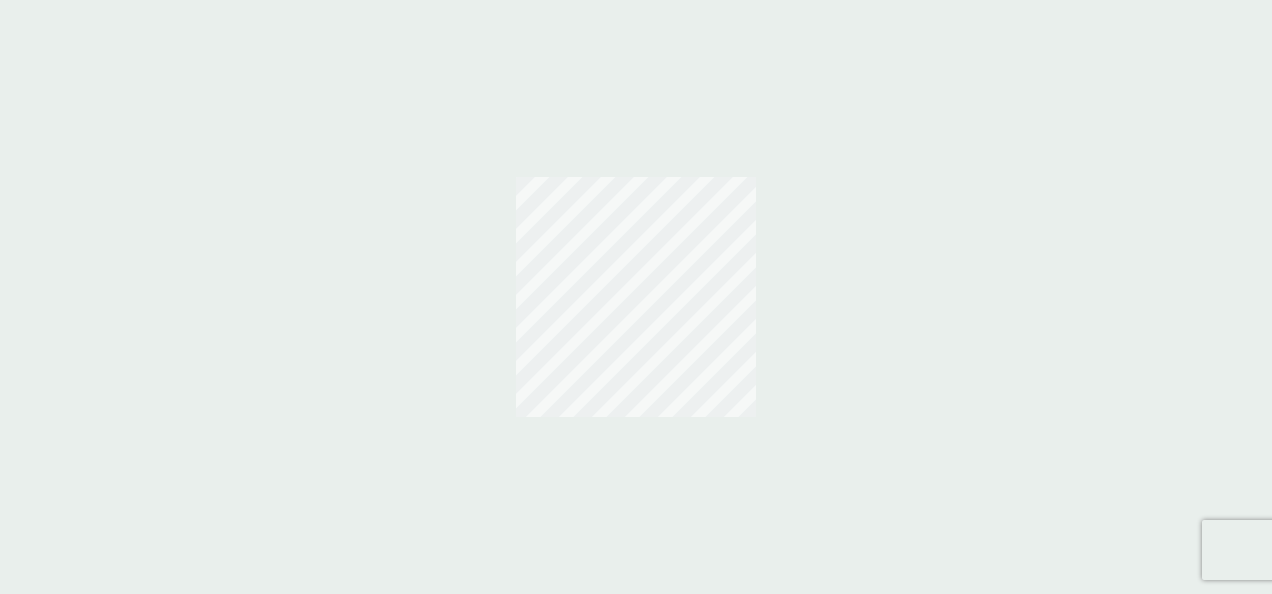 scroll, scrollTop: 0, scrollLeft: 0, axis: both 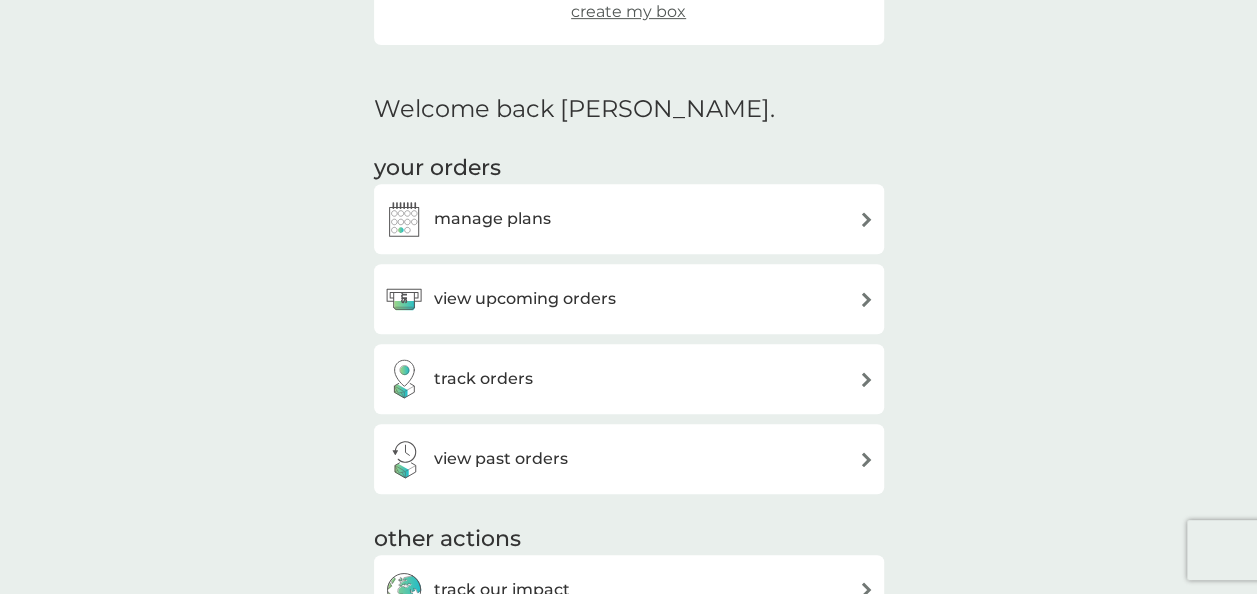 click on "view upcoming orders" at bounding box center [629, 299] 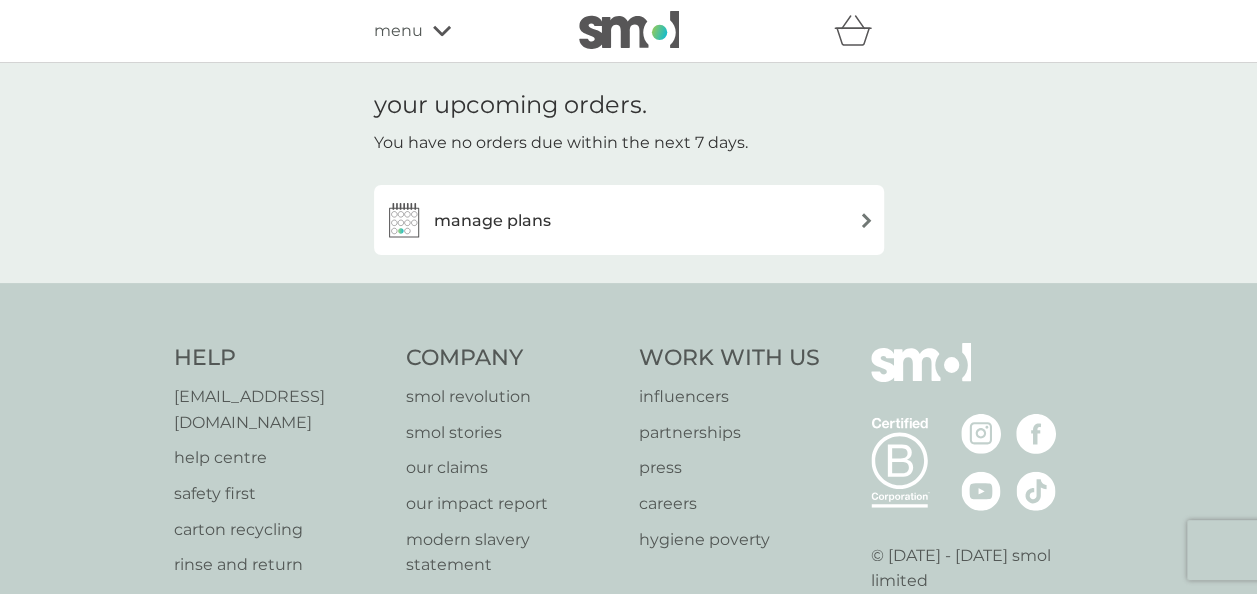 click on "manage plans" at bounding box center [629, 220] 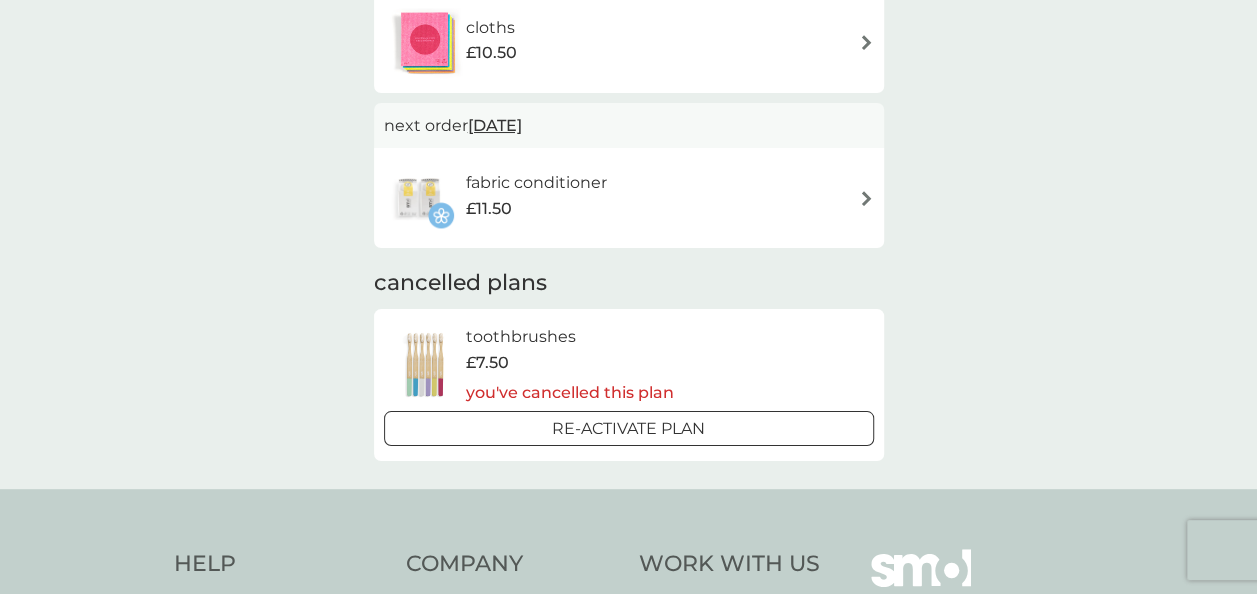 scroll, scrollTop: 1249, scrollLeft: 0, axis: vertical 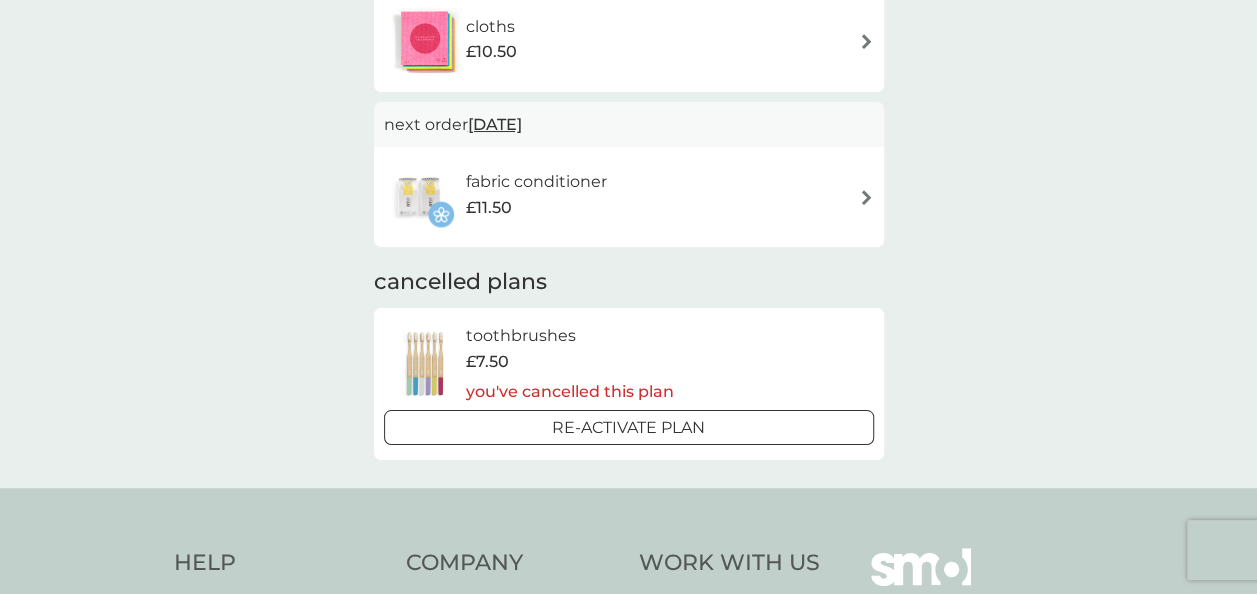 click on "fabric conditioner £11.50" at bounding box center [629, 197] 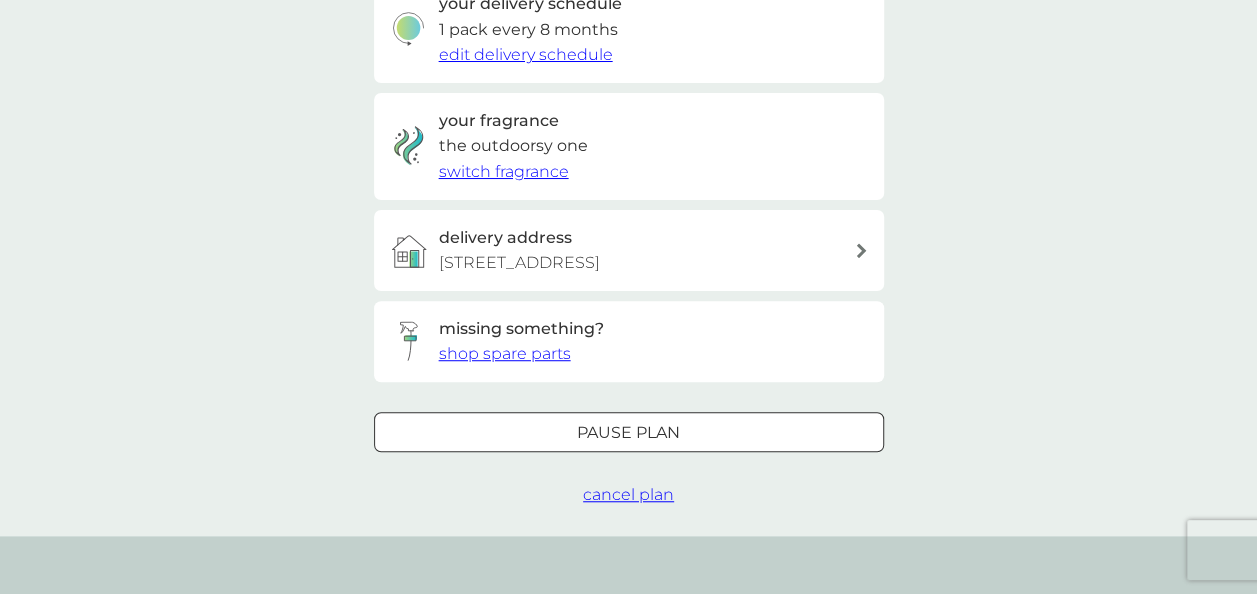 scroll, scrollTop: 512, scrollLeft: 0, axis: vertical 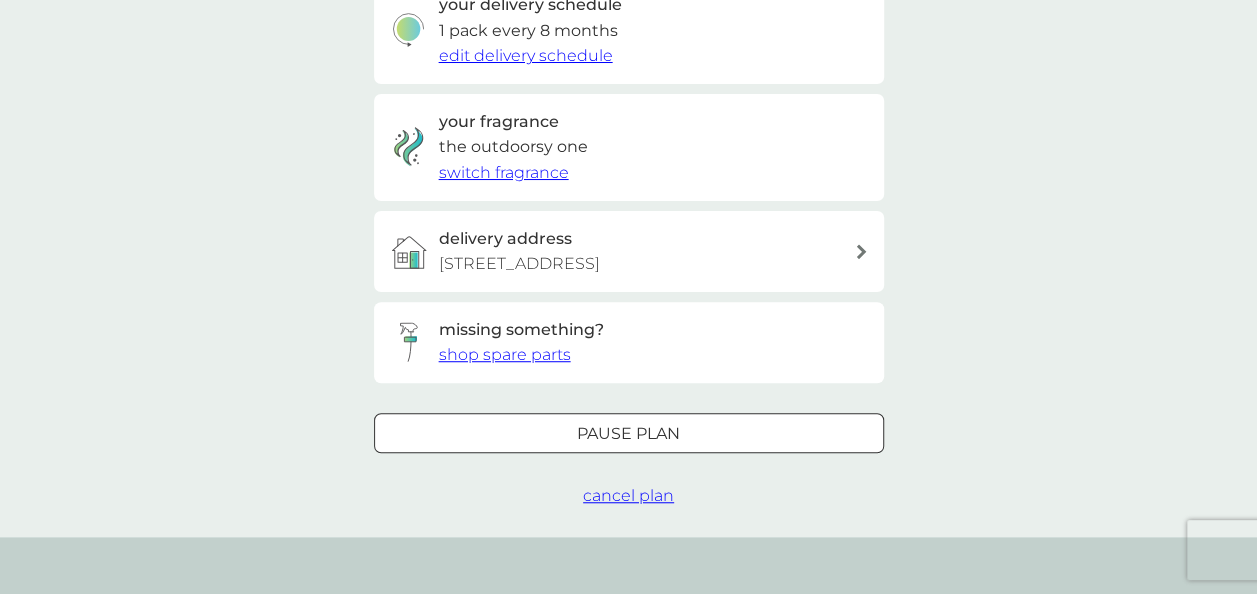 click on "cancel plan" at bounding box center [628, 495] 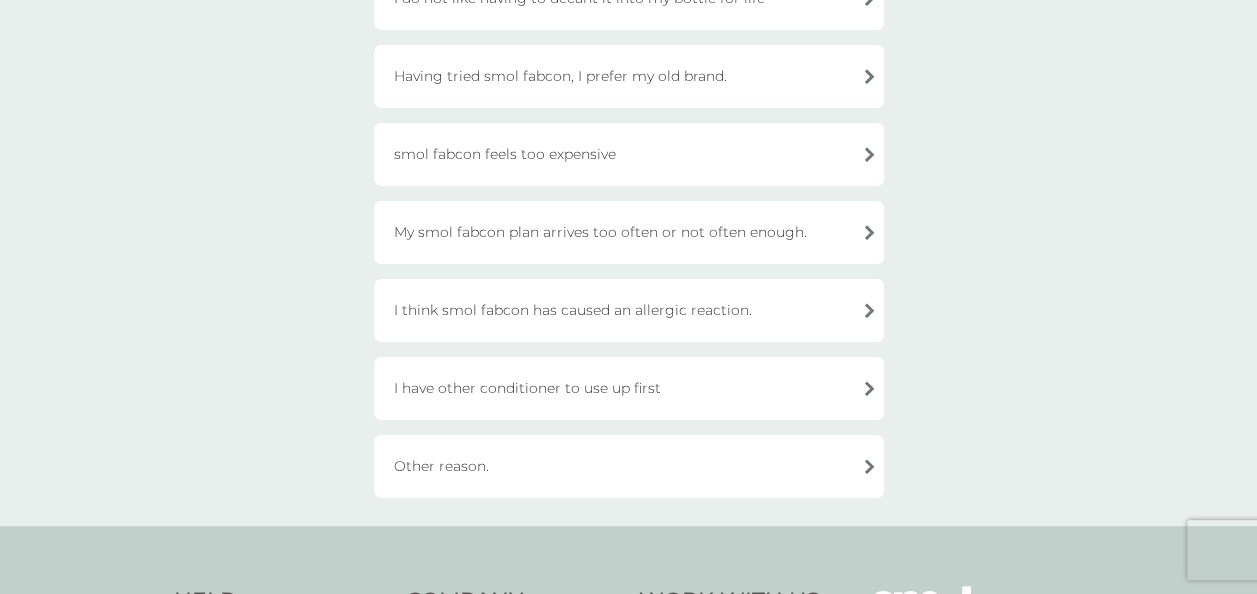 scroll, scrollTop: 583, scrollLeft: 0, axis: vertical 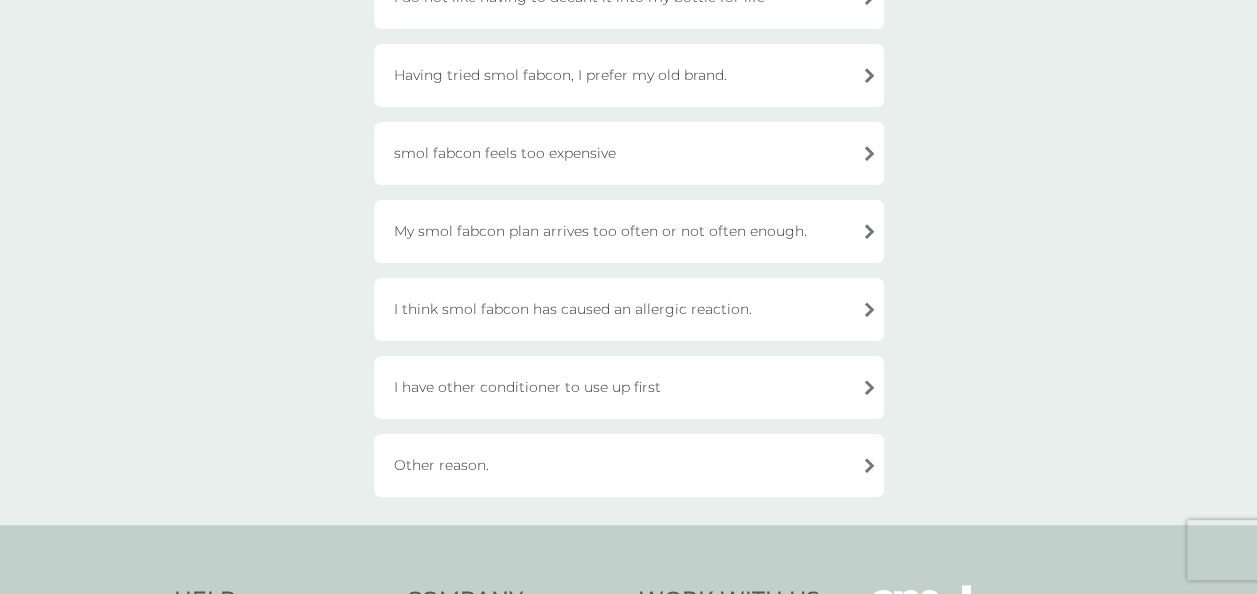 click on "Other reason." at bounding box center [629, 465] 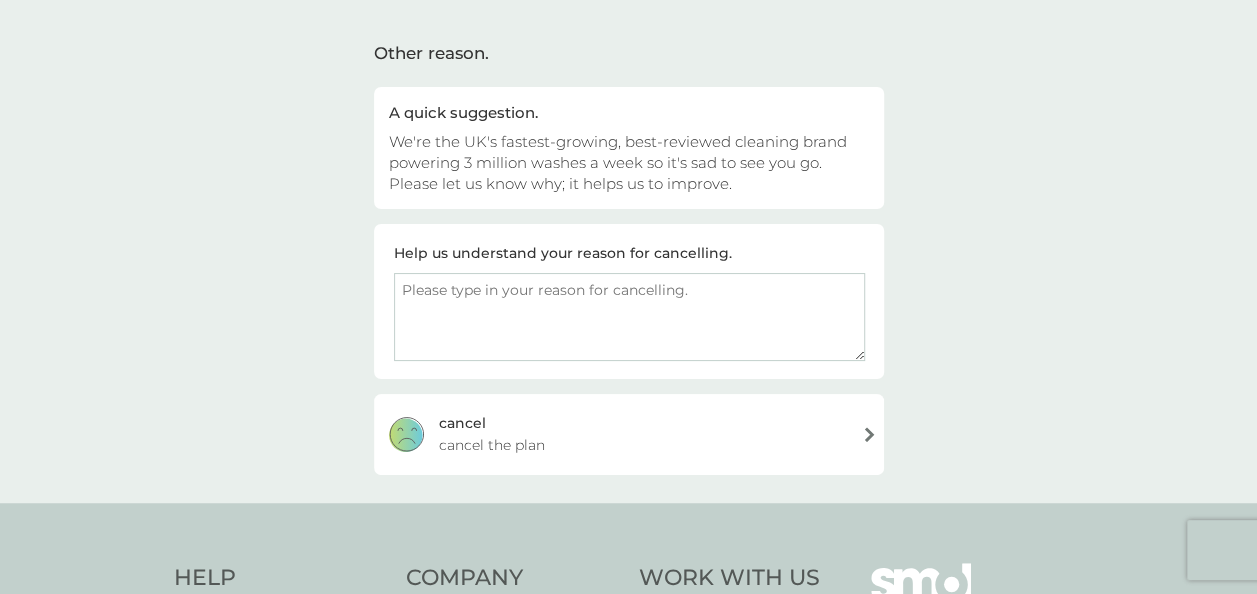 scroll, scrollTop: 121, scrollLeft: 0, axis: vertical 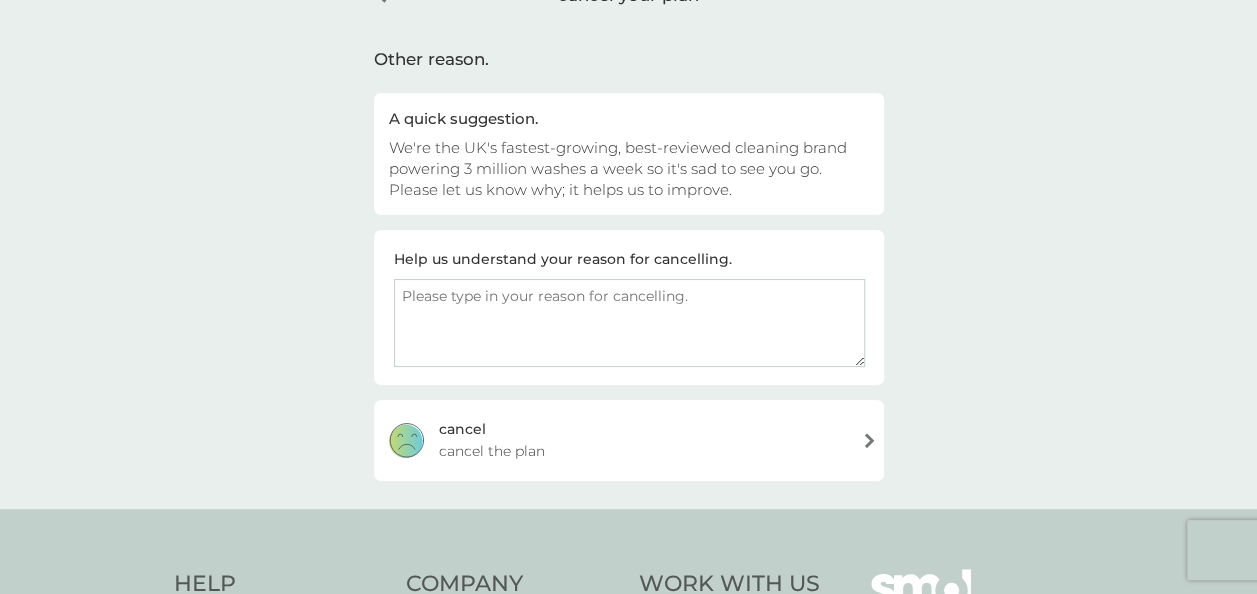 click on "cancel cancel the plan" at bounding box center (629, 440) 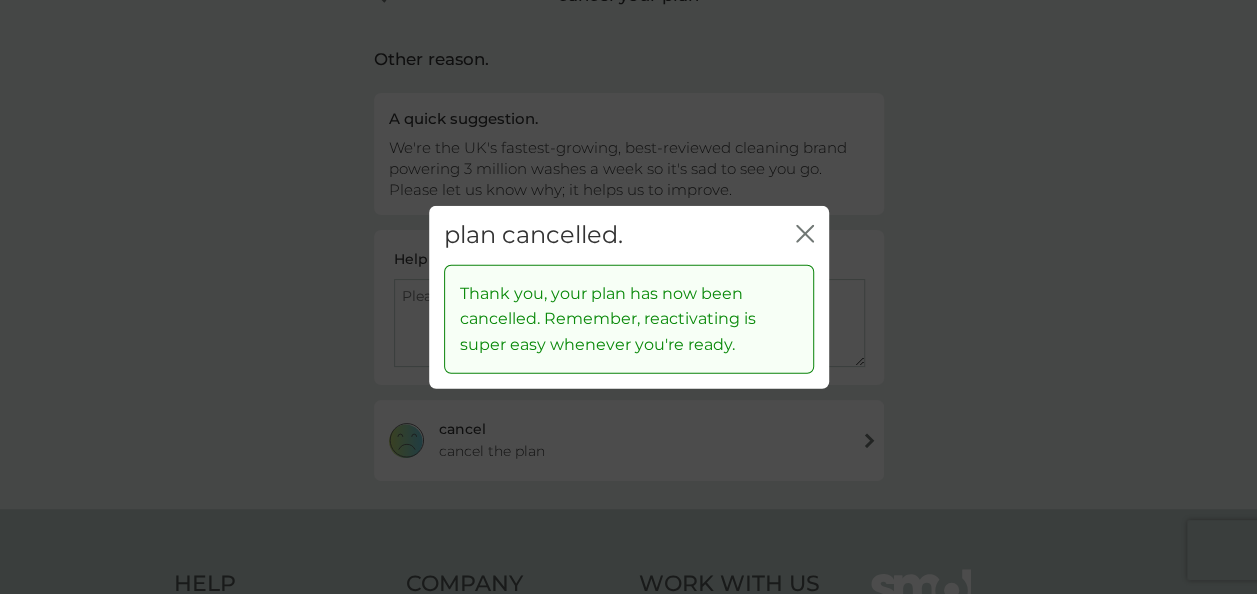 click on "close" at bounding box center [805, 235] 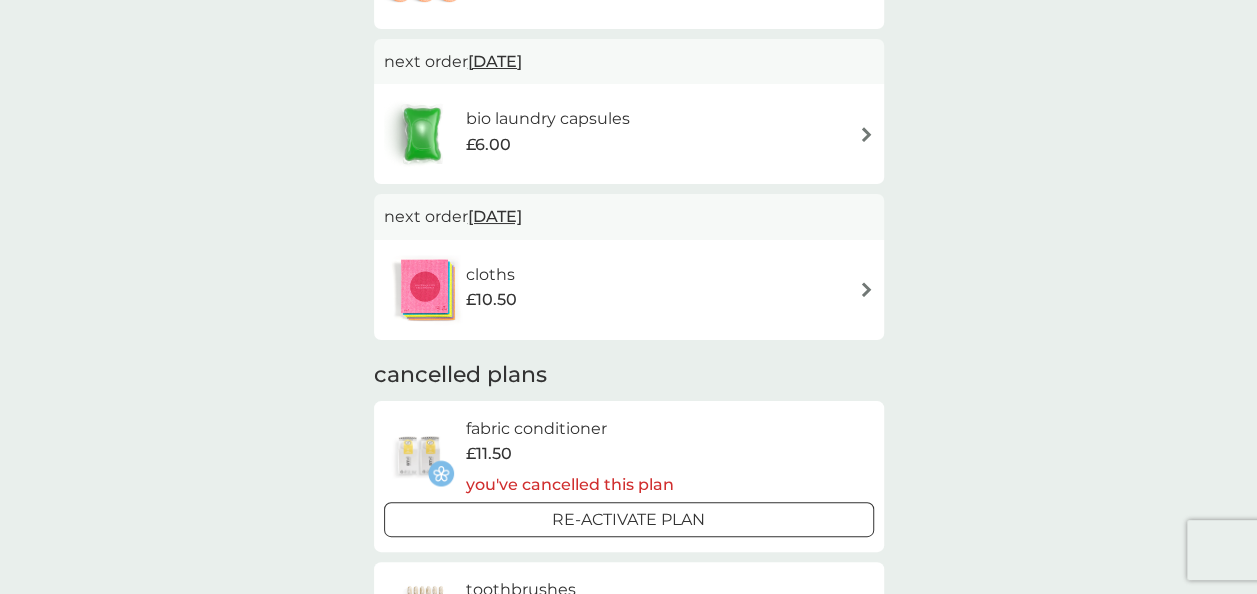 scroll, scrollTop: 1000, scrollLeft: 0, axis: vertical 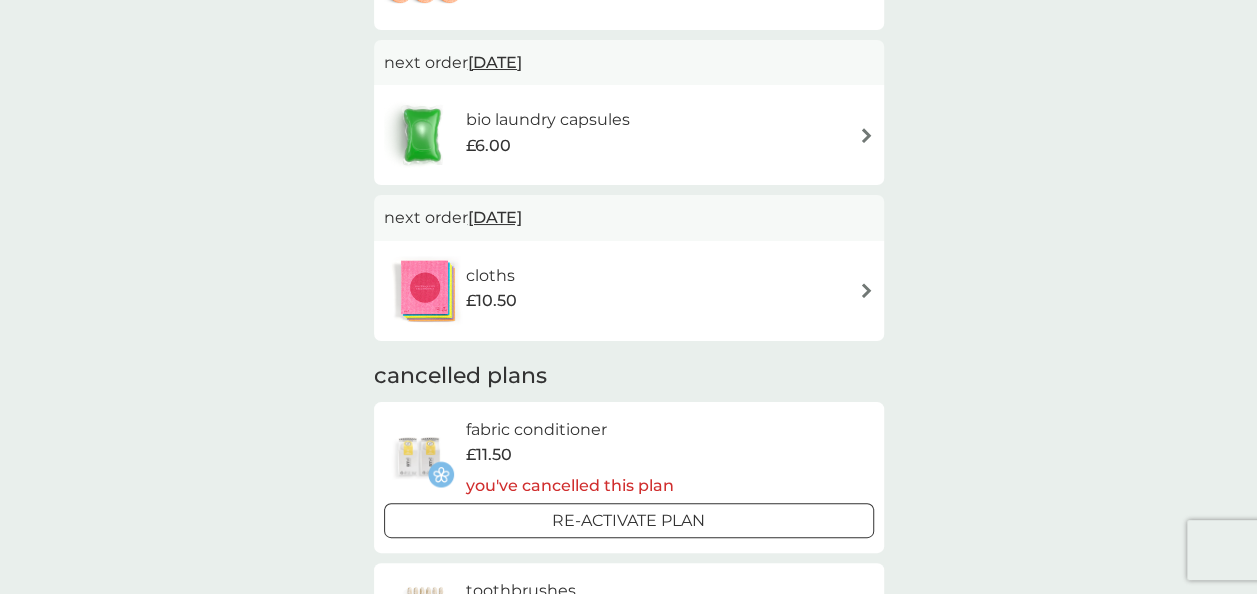 click on "cloths £10.50" at bounding box center (629, 291) 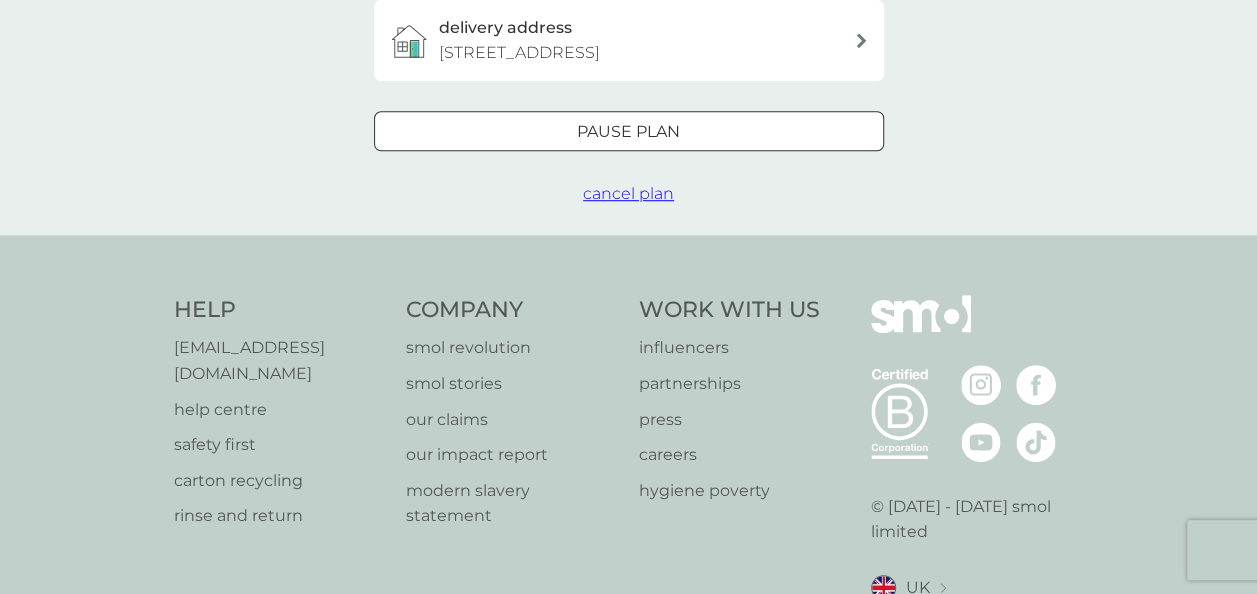 scroll, scrollTop: 604, scrollLeft: 0, axis: vertical 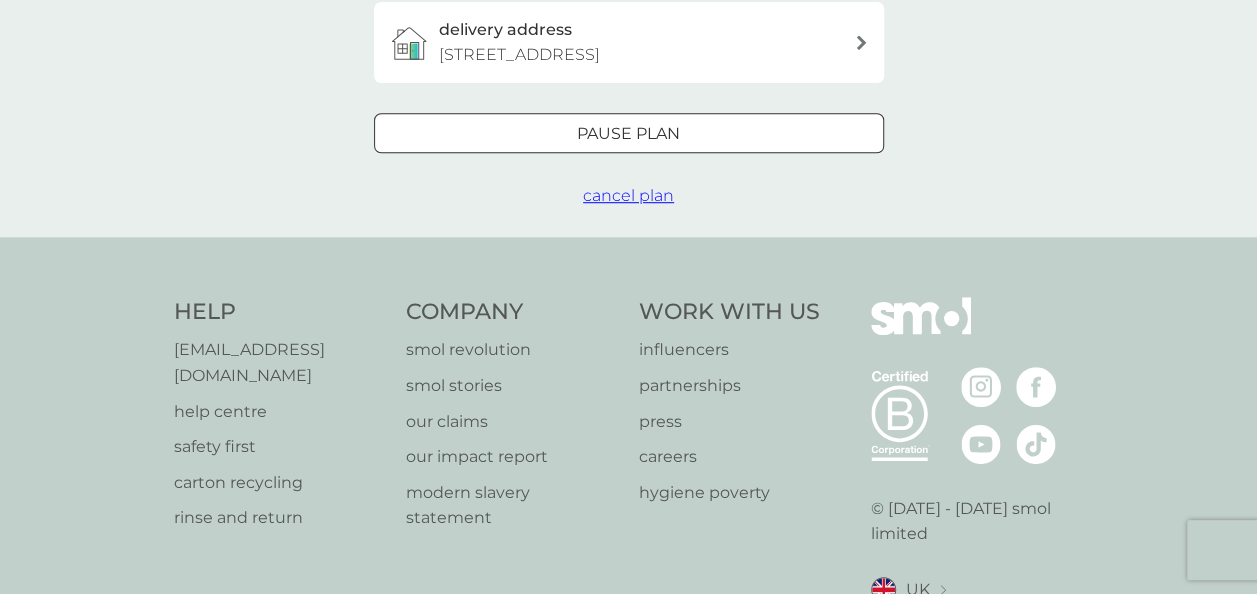 click on "cancel plan" at bounding box center (628, 195) 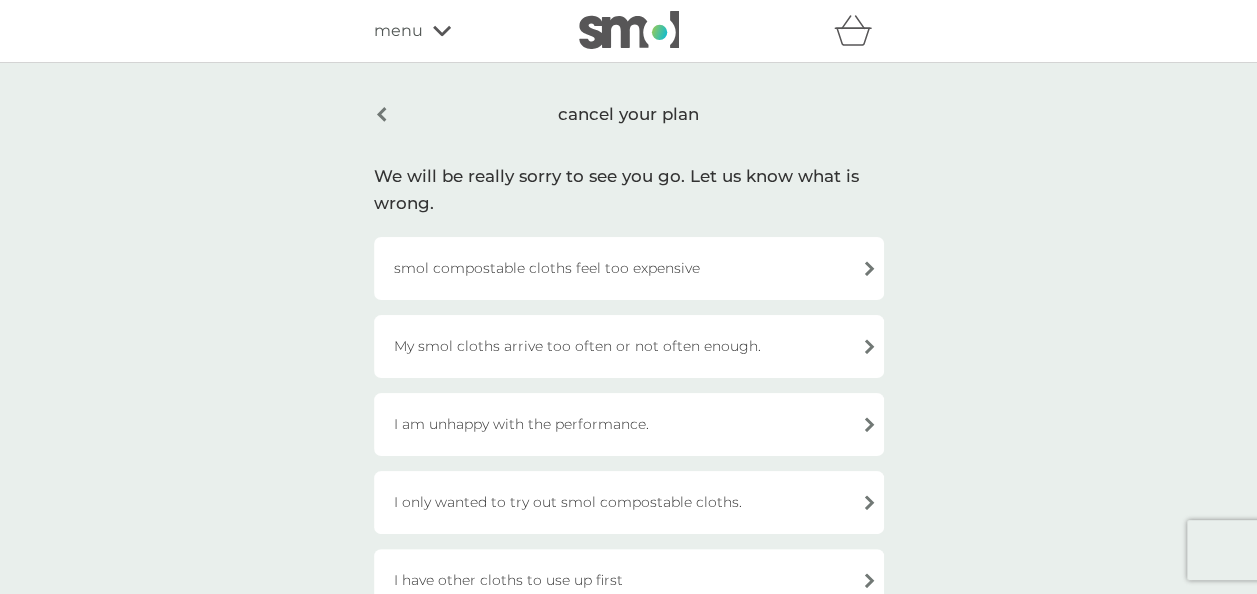 click on "My smol cloths arrive too often or not often enough." at bounding box center (629, 346) 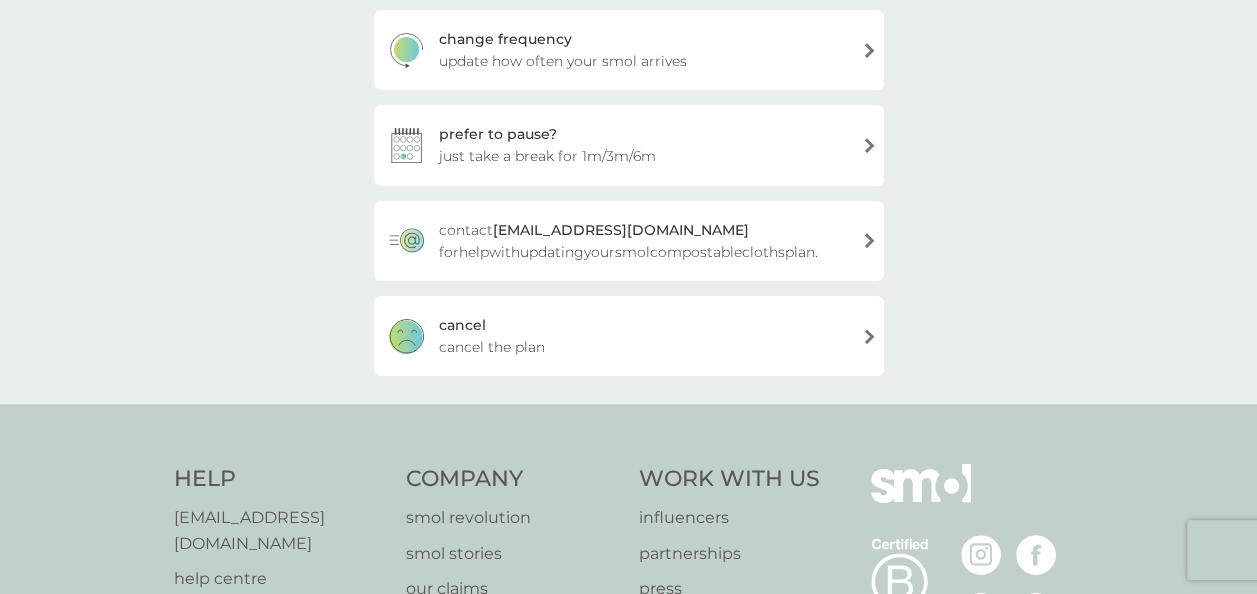 scroll, scrollTop: 326, scrollLeft: 0, axis: vertical 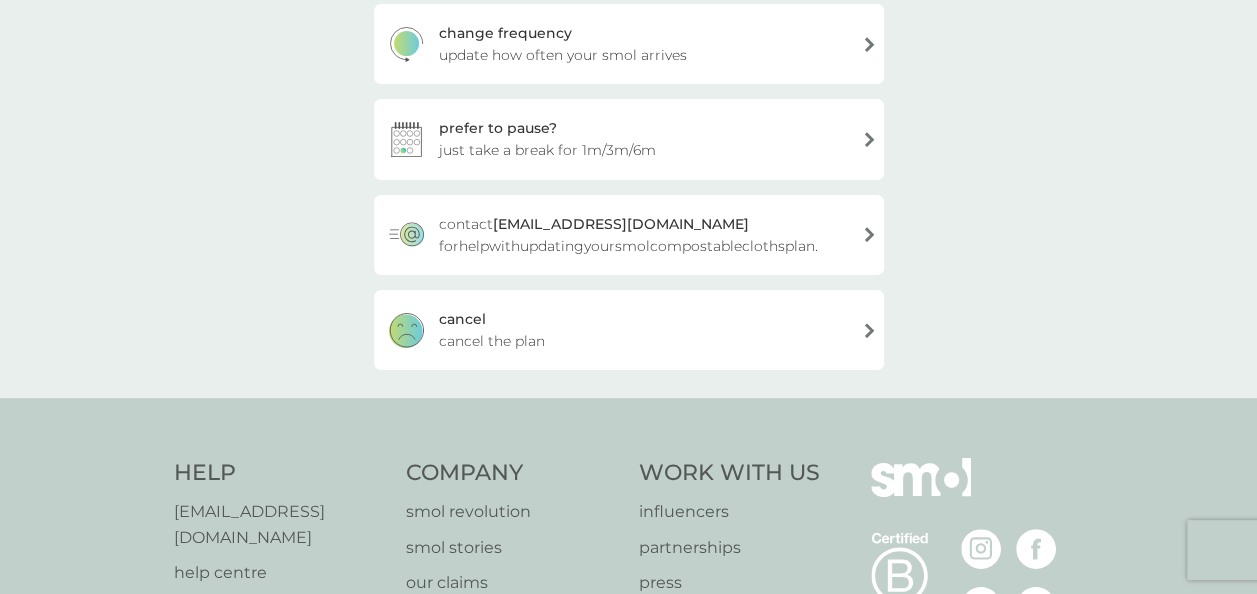 click on "cancel cancel the plan" at bounding box center (629, 330) 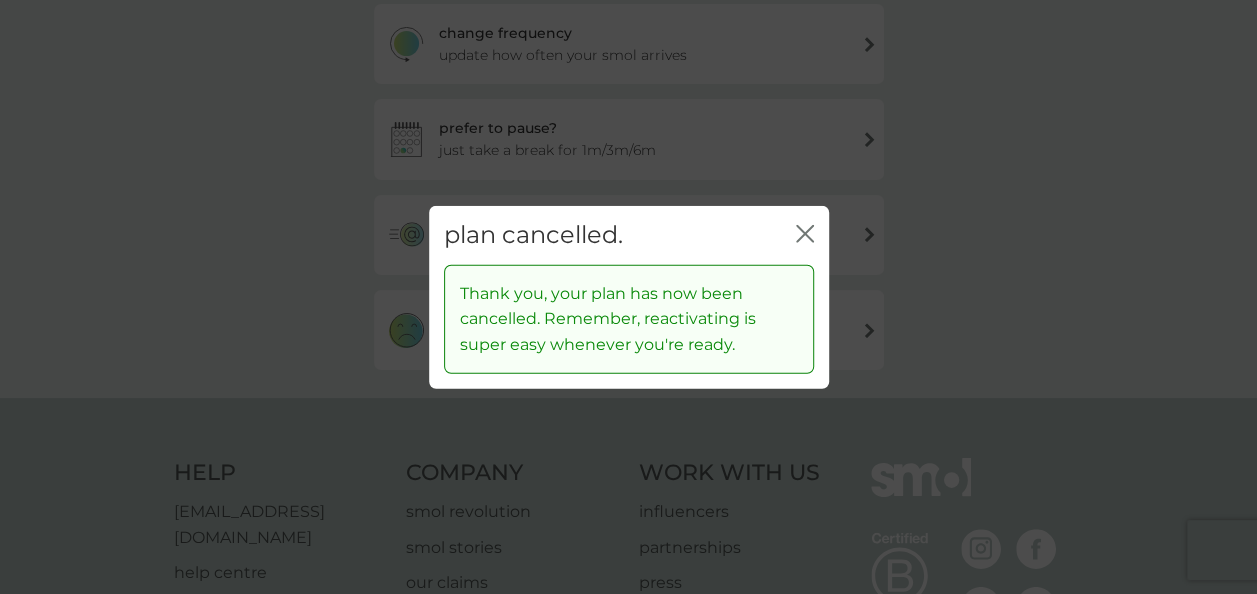 click on "close" 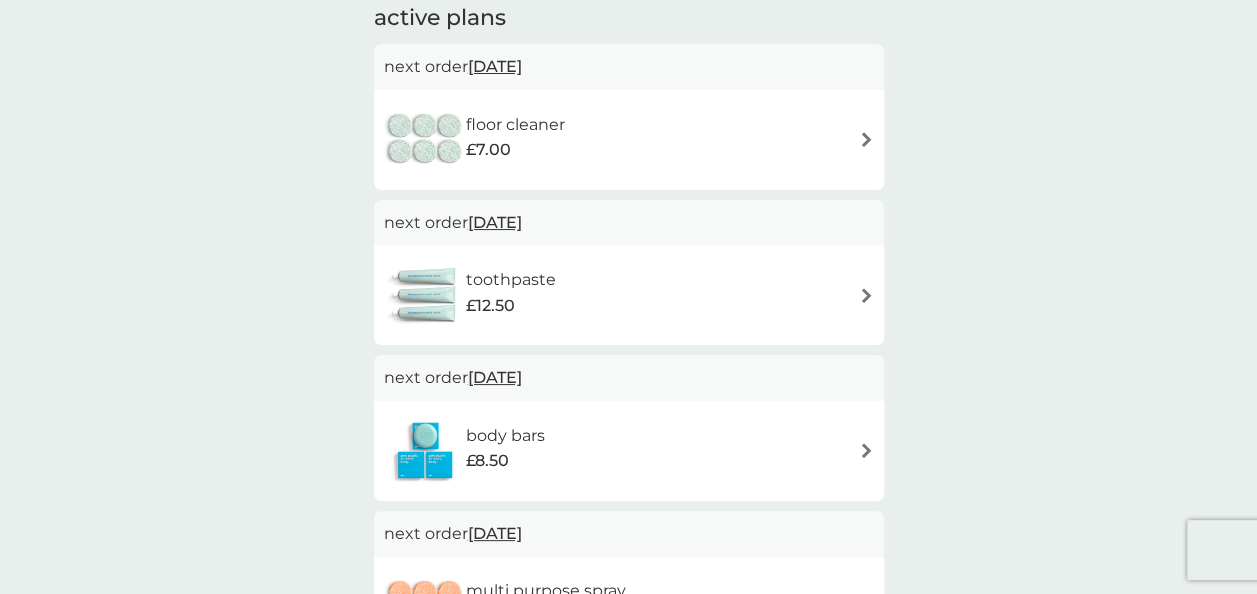 scroll, scrollTop: 329, scrollLeft: 0, axis: vertical 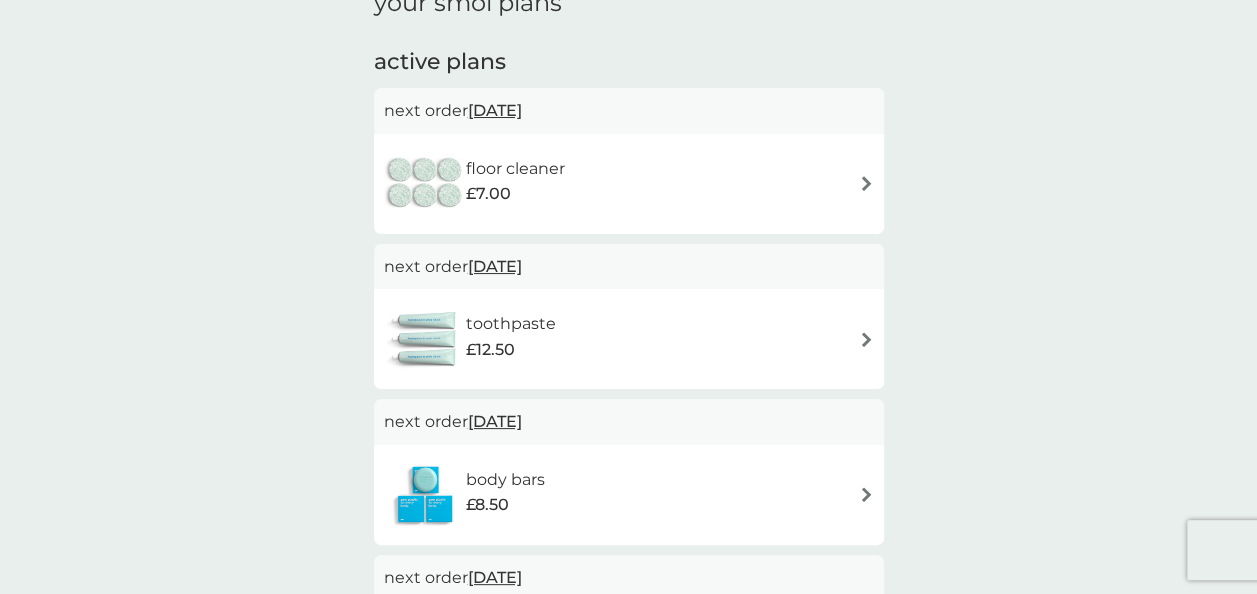 click on "next order  1 Aug 2025" at bounding box center (629, 111) 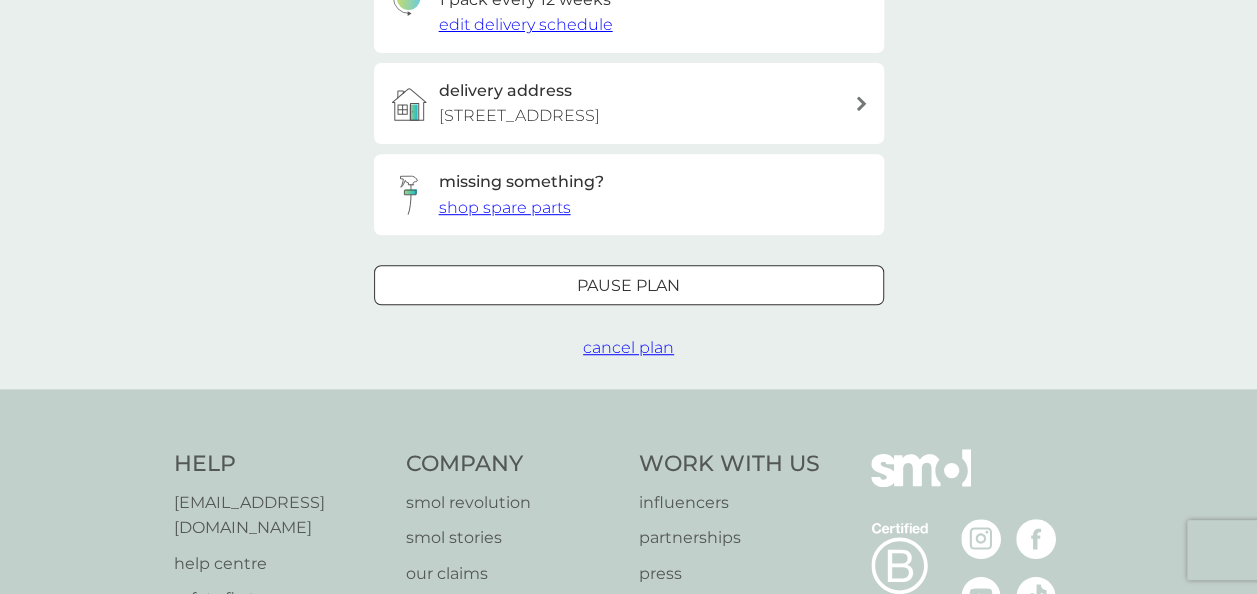 scroll, scrollTop: 574, scrollLeft: 0, axis: vertical 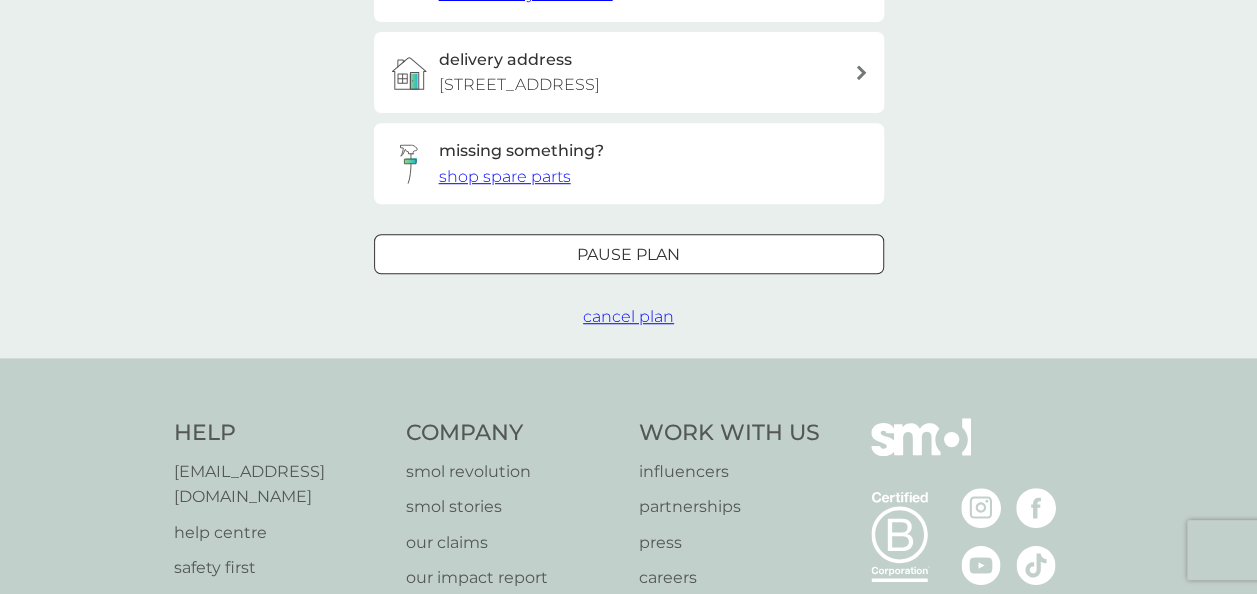 click on "Pause plan" at bounding box center (628, 255) 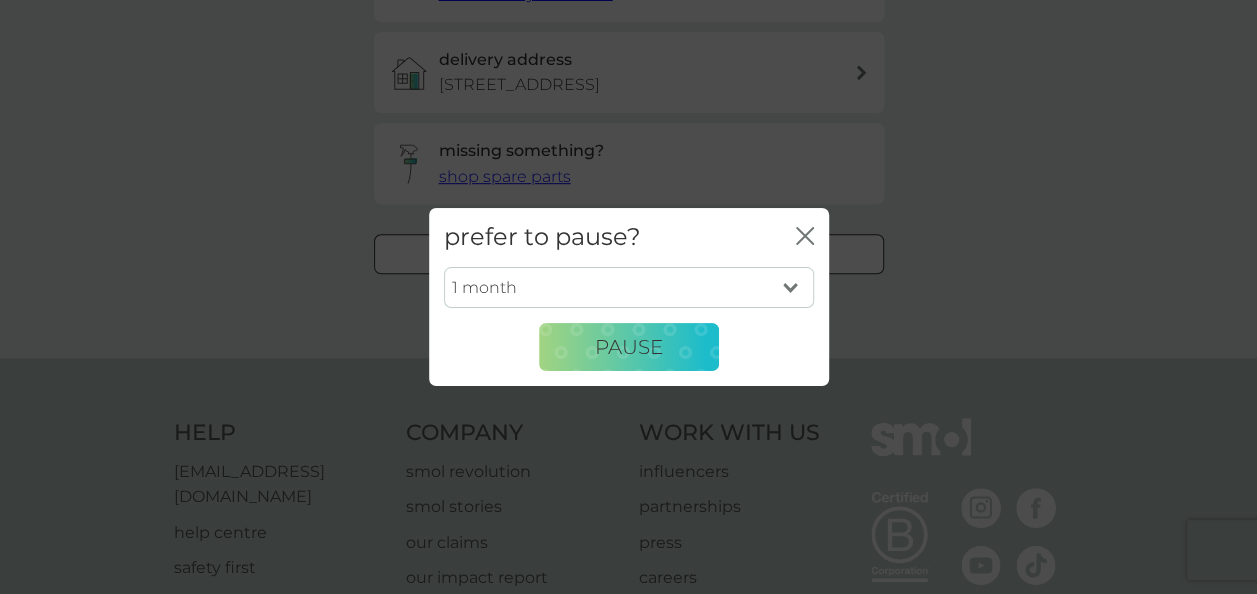 click on "1 month 2 months 3 months 4 months 5 months 6 months" at bounding box center (629, 288) 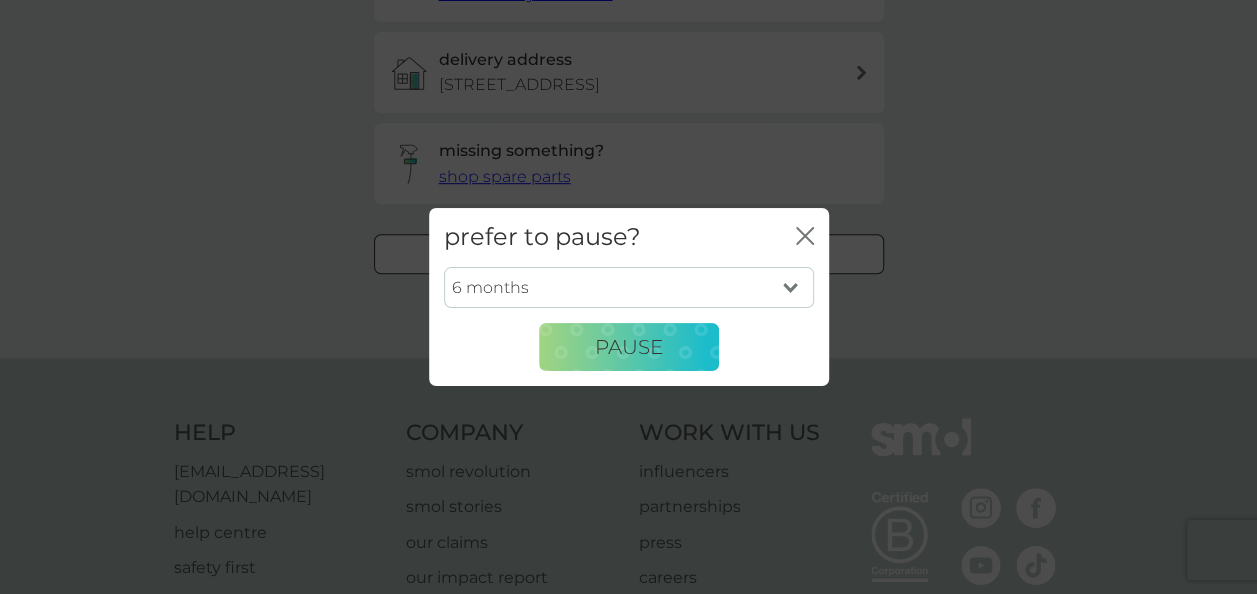 click on "1 month 2 months 3 months 4 months 5 months 6 months" at bounding box center [629, 288] 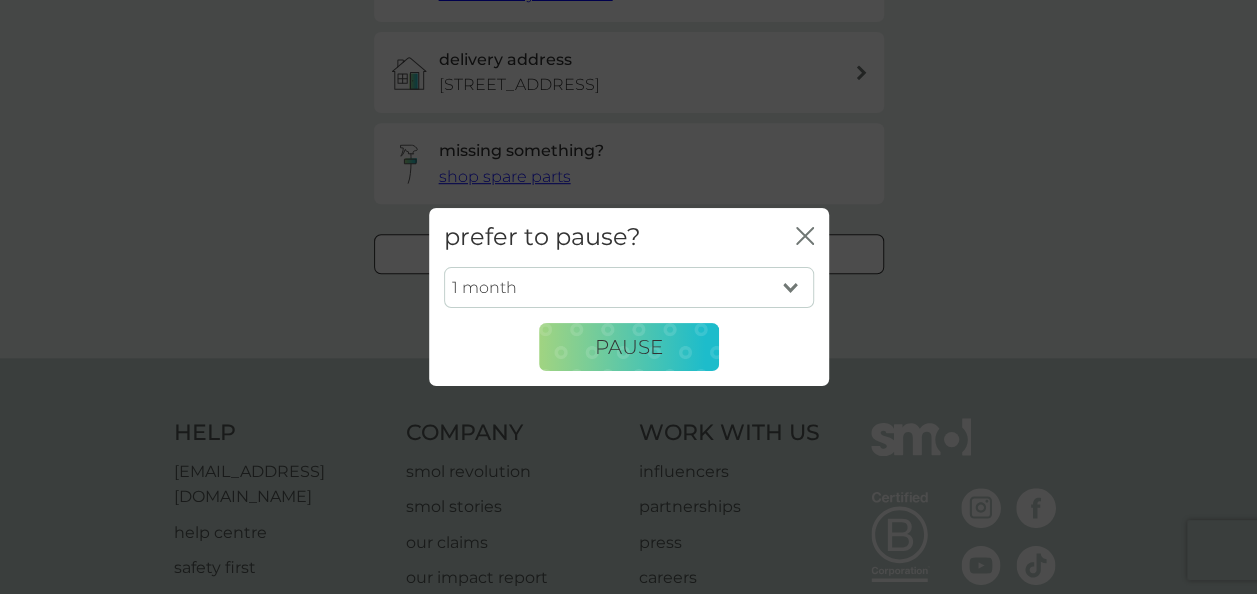 click on "1 month 2 months 3 months 4 months 5 months 6 months" at bounding box center [629, 288] 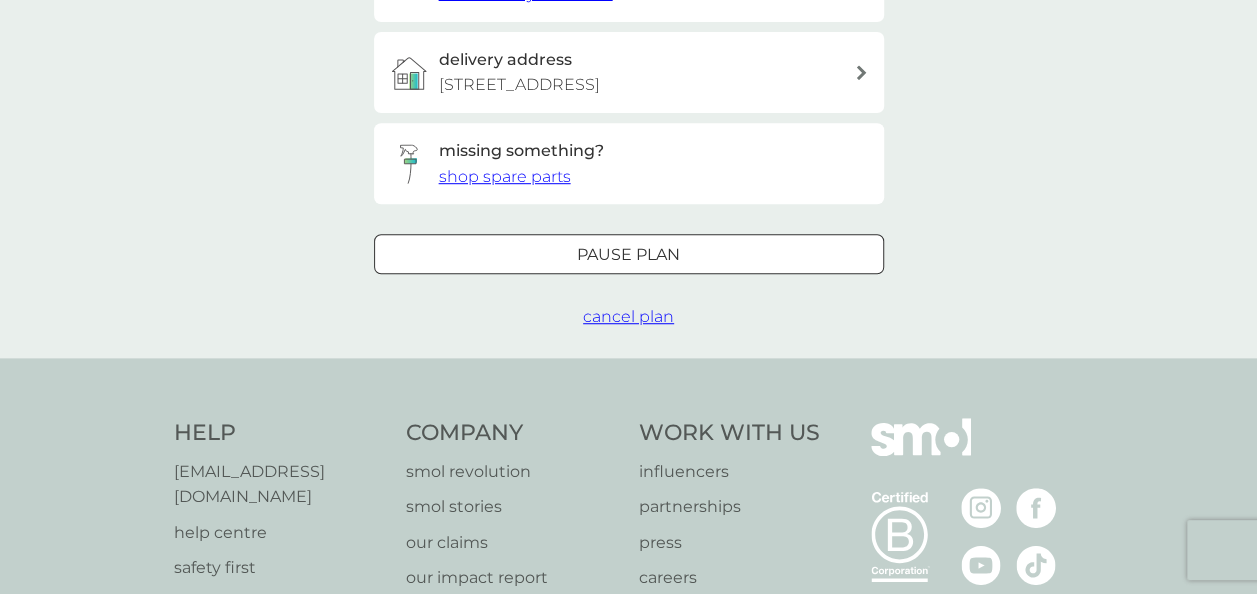 click on "Pause plan" at bounding box center [629, 255] 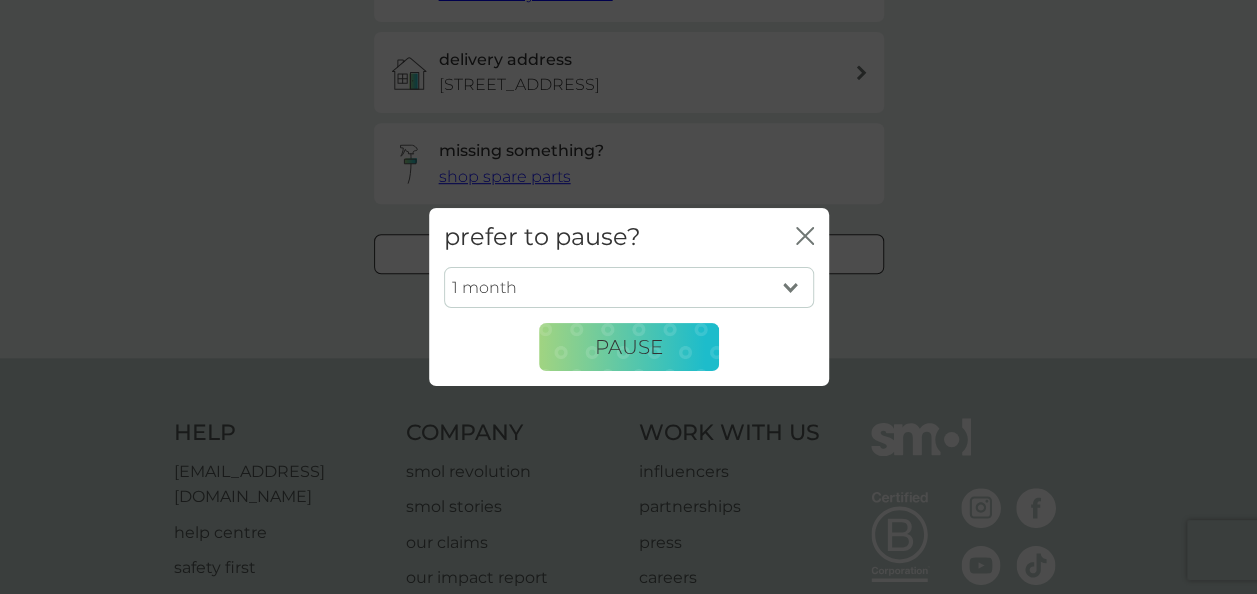 click on "1 month 2 months 3 months 4 months 5 months 6 months" at bounding box center (629, 288) 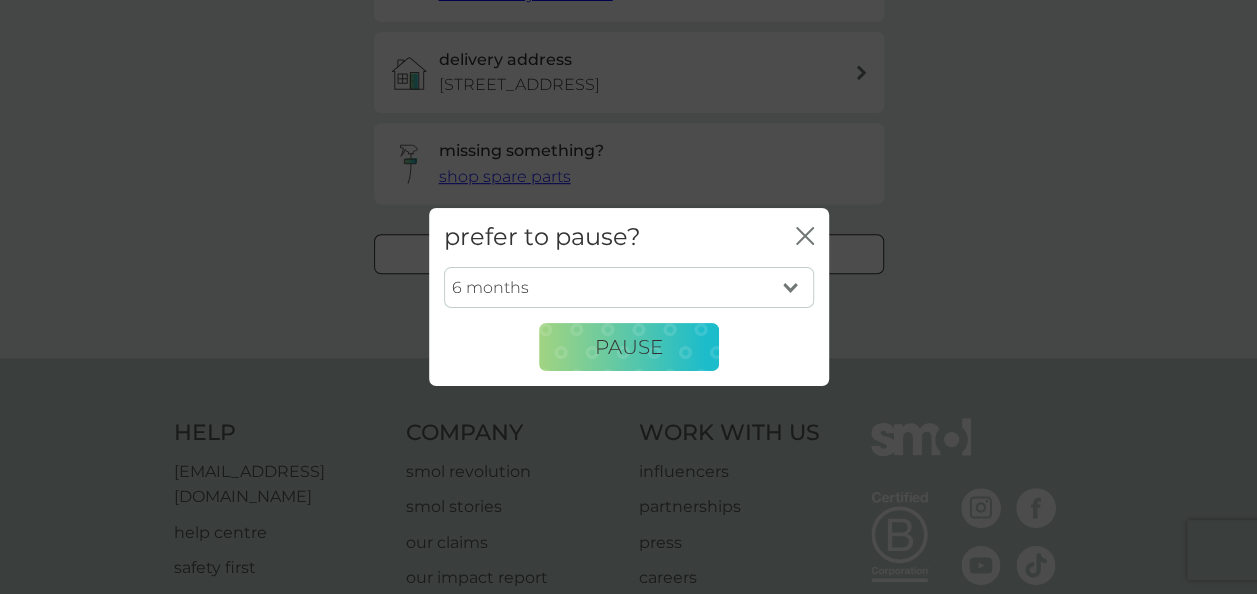 click on "1 month 2 months 3 months 4 months 5 months 6 months" at bounding box center (629, 288) 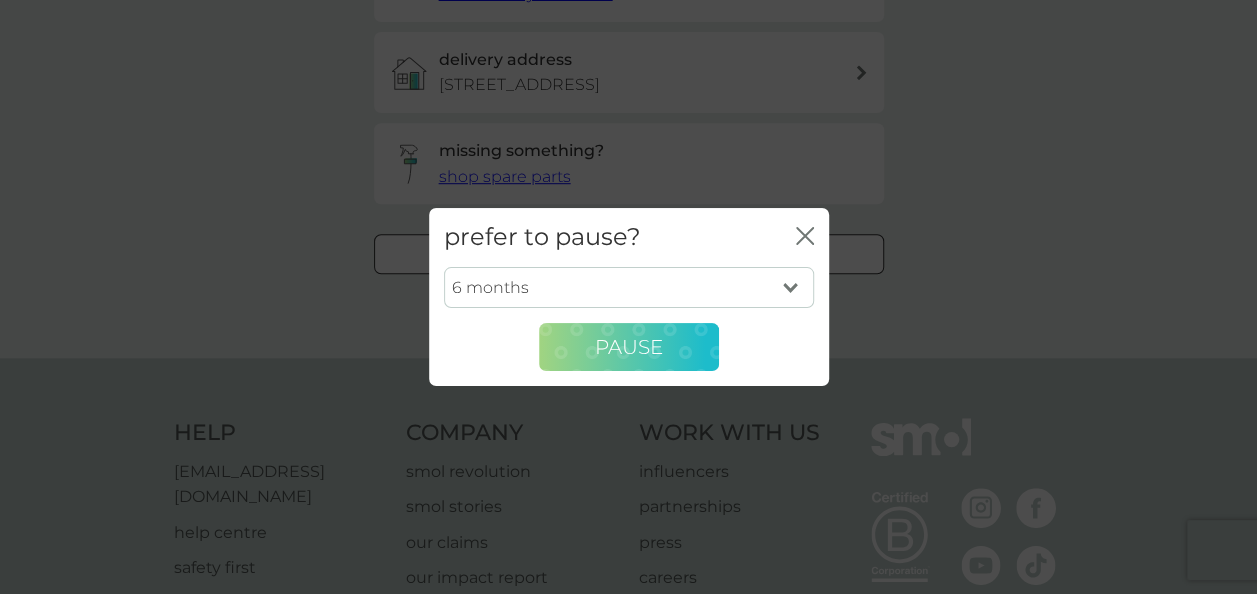 click on "Pause" at bounding box center (629, 347) 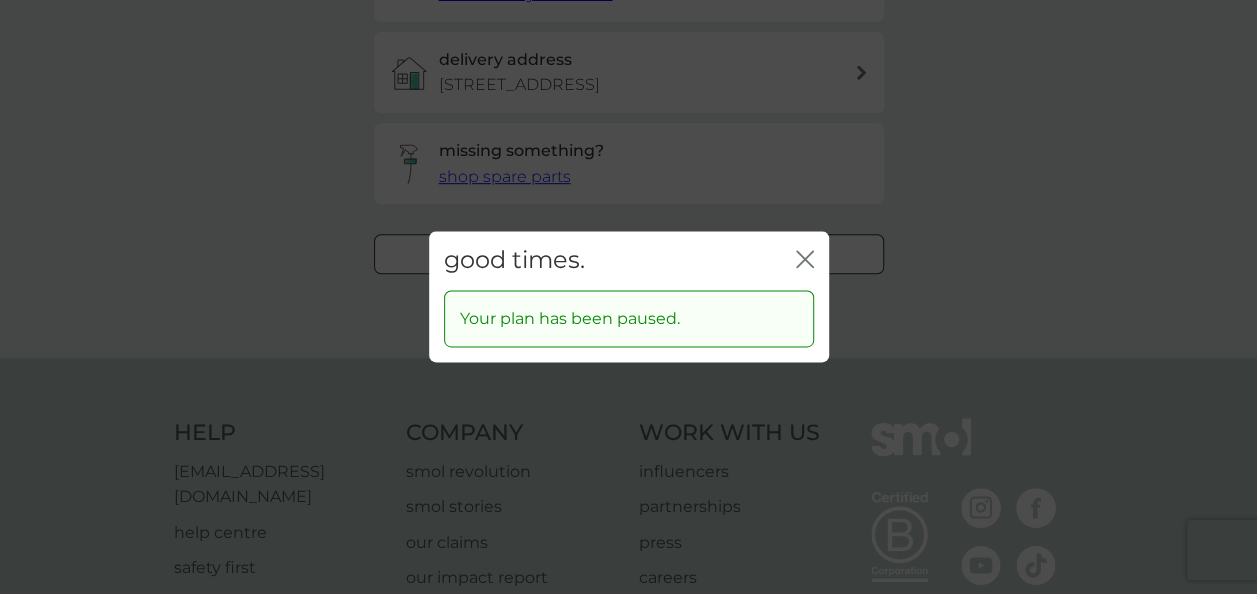 click 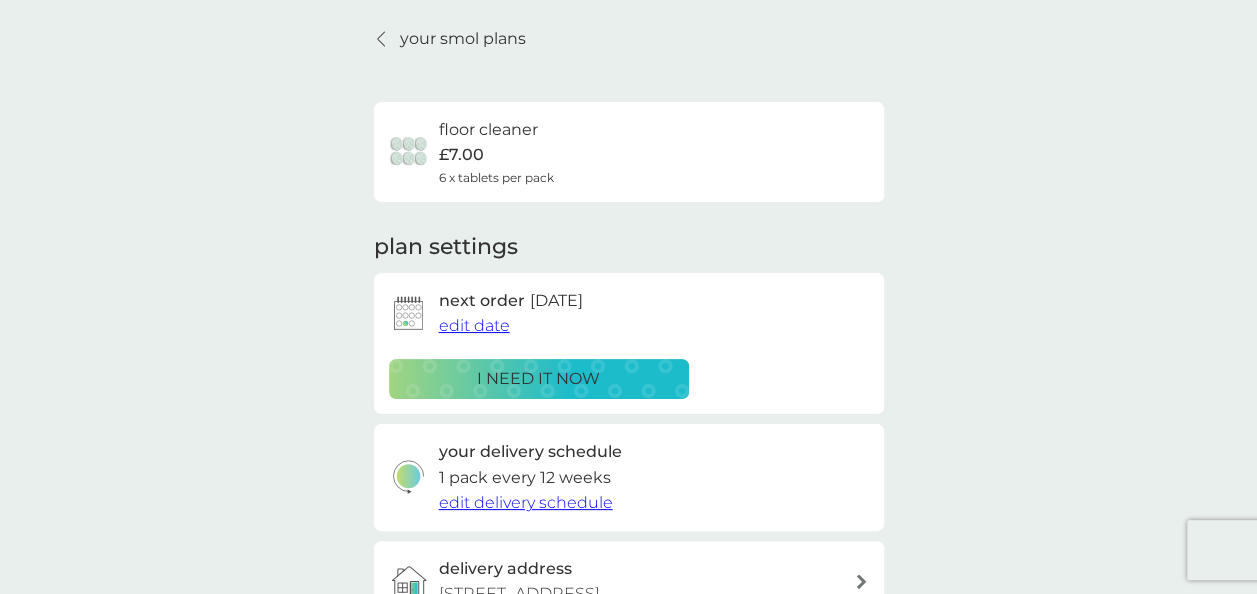 scroll, scrollTop: 0, scrollLeft: 0, axis: both 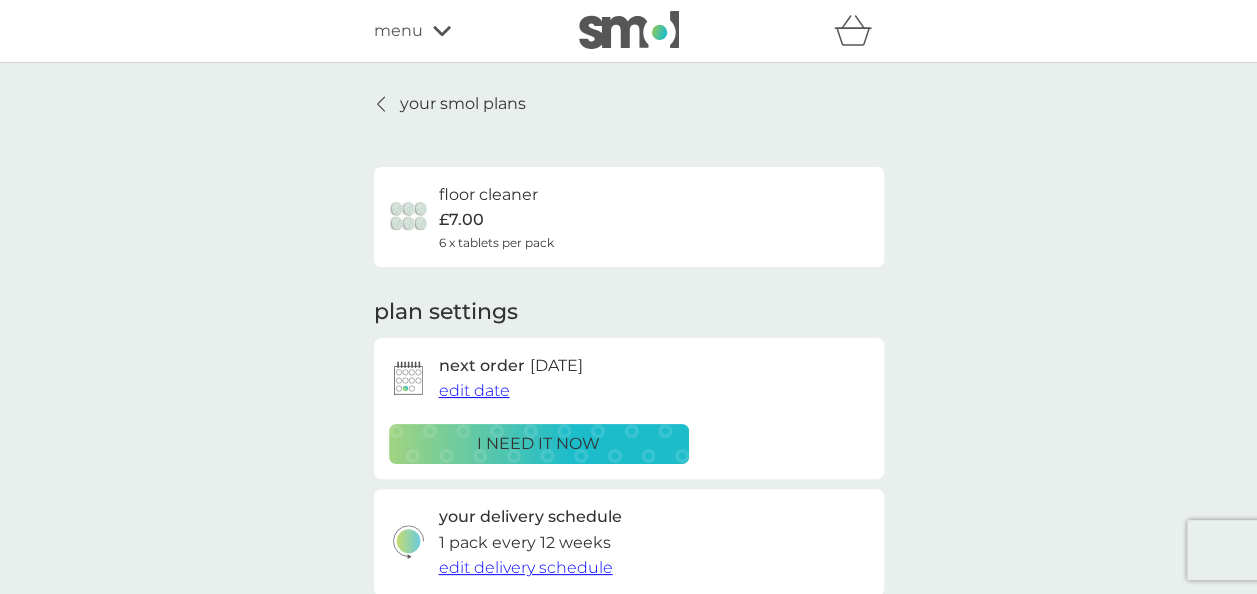 click on "your smol plans" at bounding box center (463, 104) 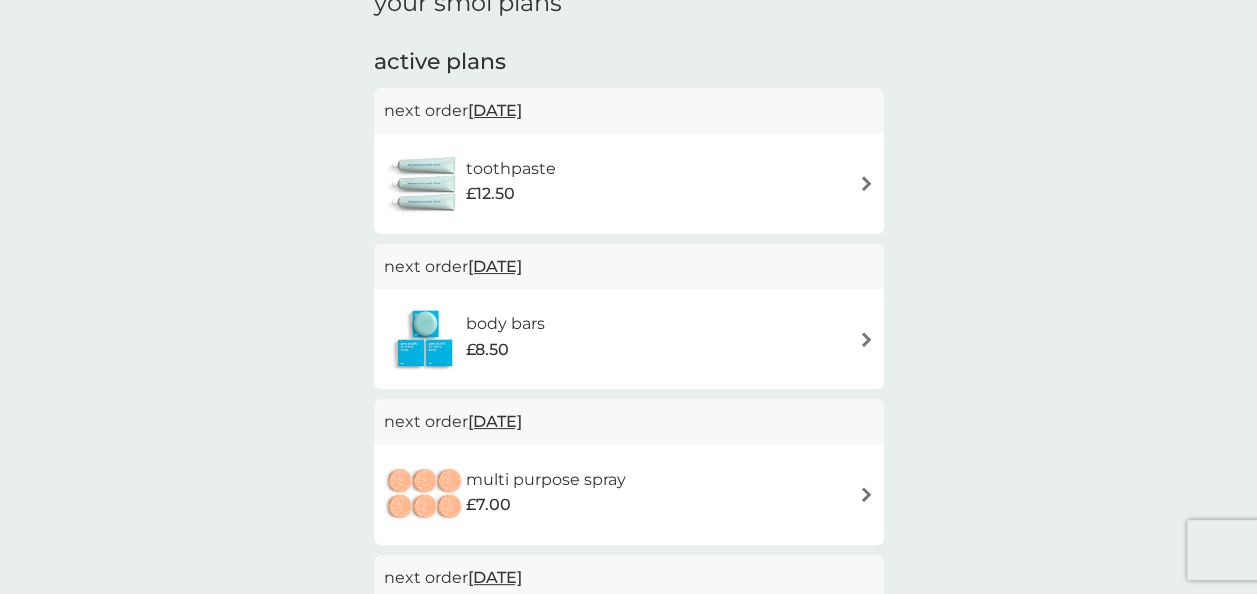 scroll, scrollTop: 332, scrollLeft: 0, axis: vertical 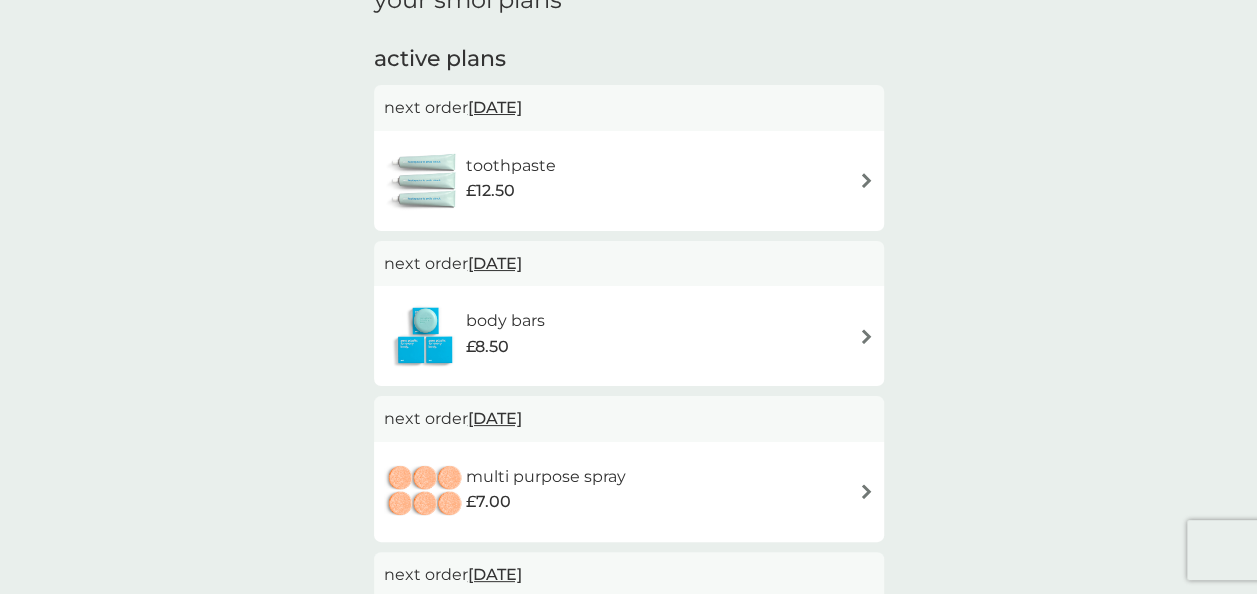 click on "toothpaste £12.50" at bounding box center (521, 181) 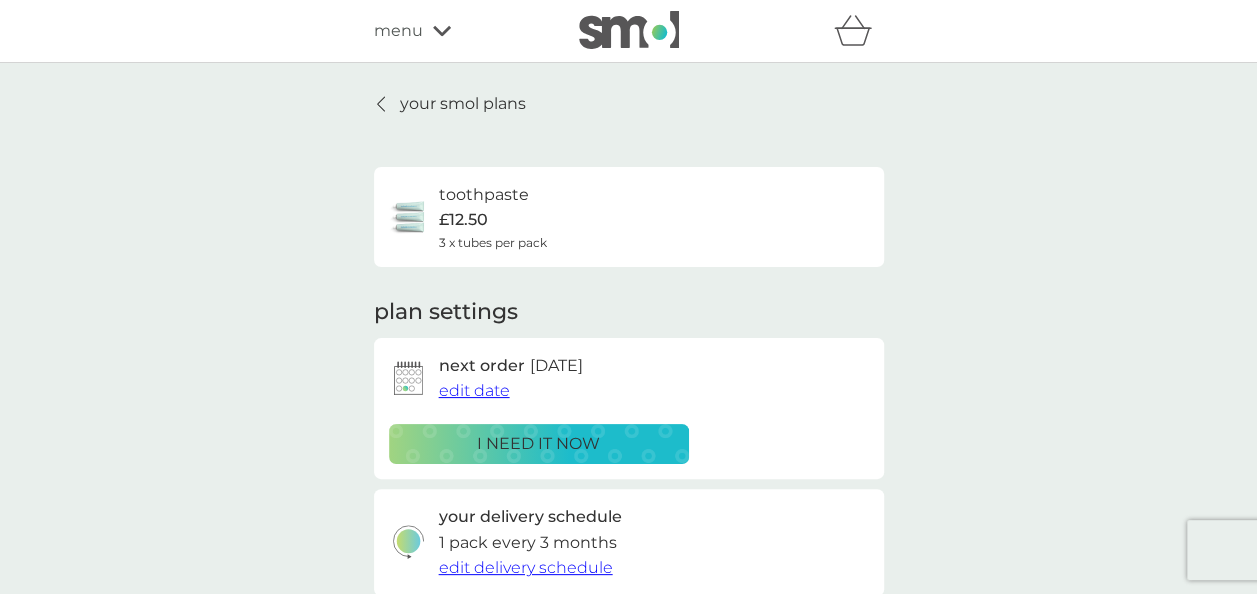 click on "edit date" at bounding box center (474, 390) 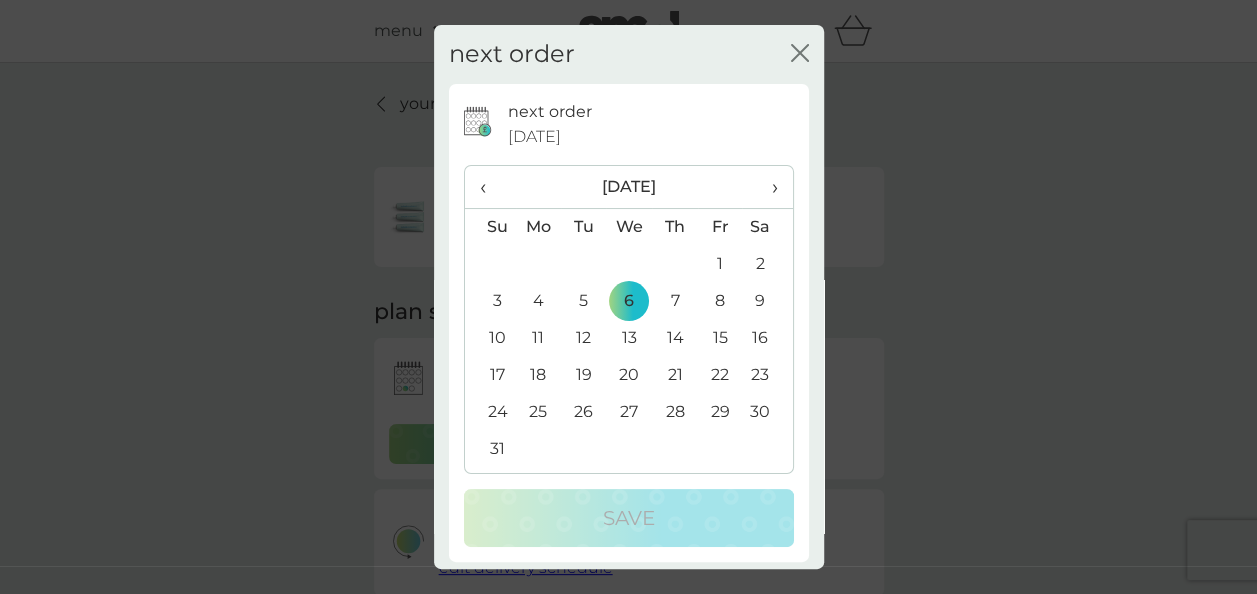 click on "›" at bounding box center [767, 187] 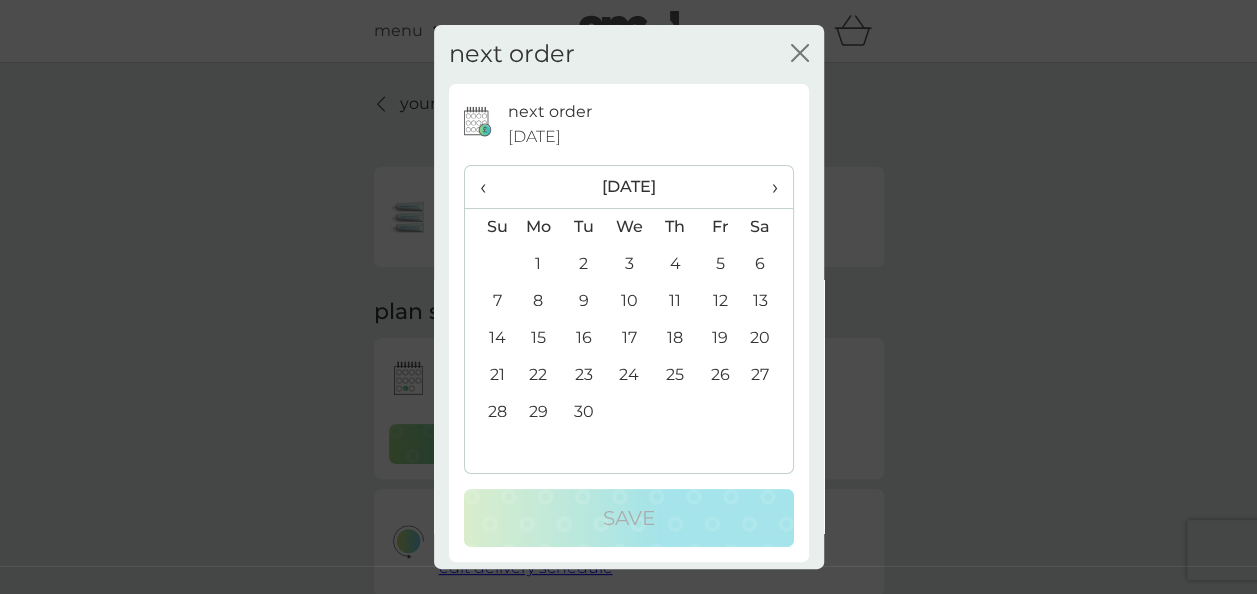click on "5" at bounding box center [720, 264] 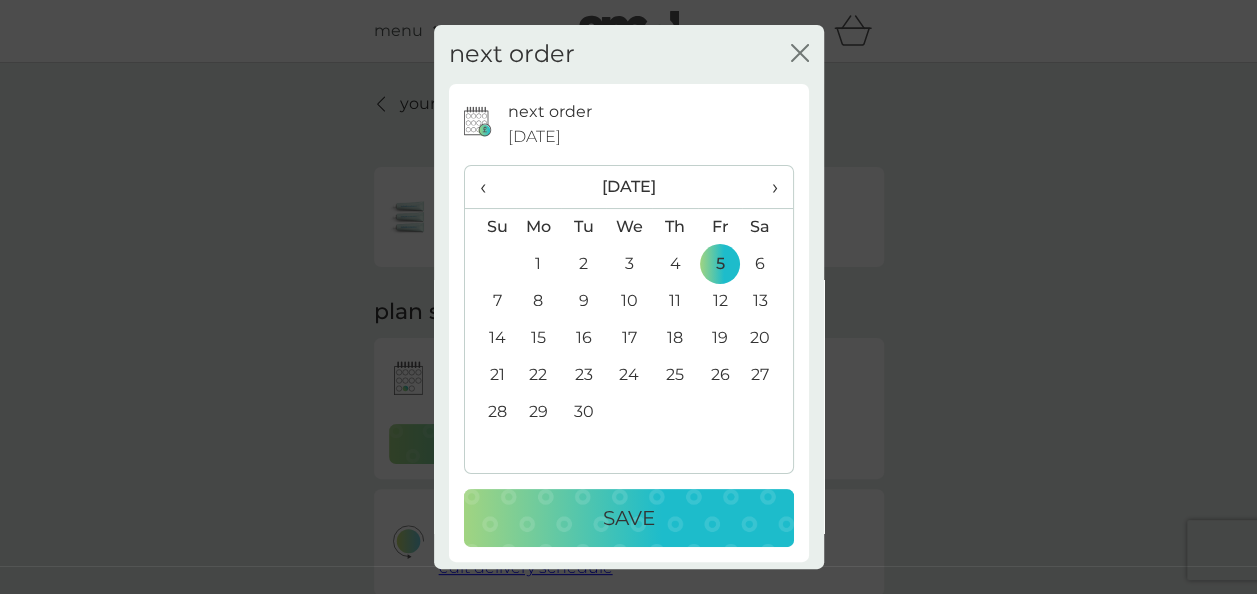 click on "Save" at bounding box center [629, 518] 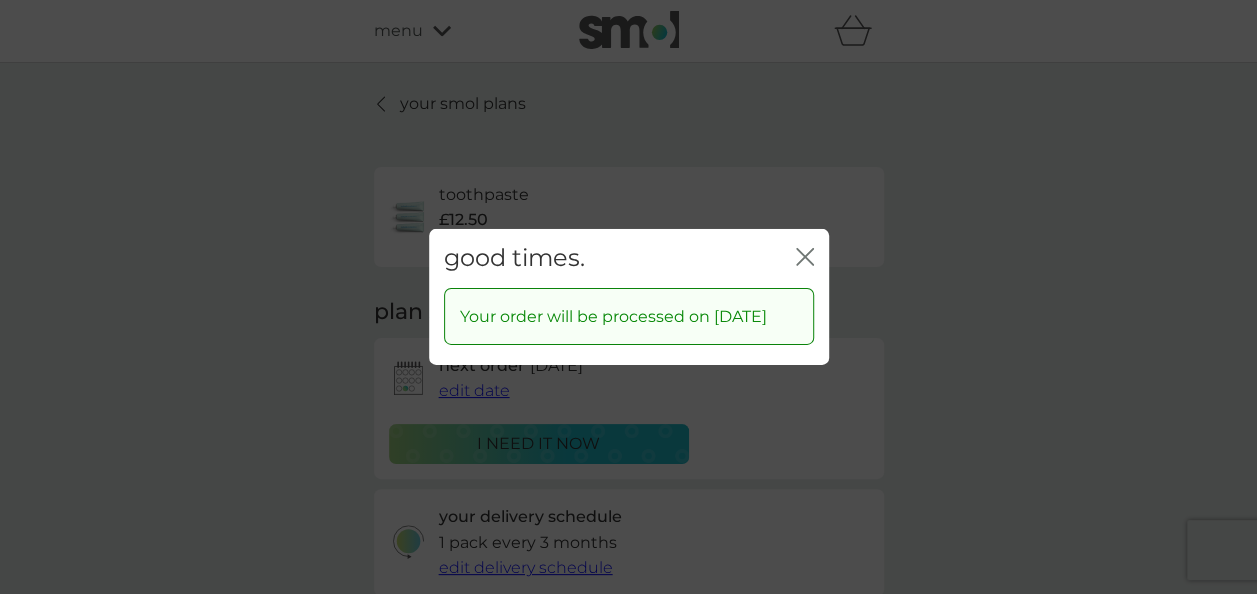 click 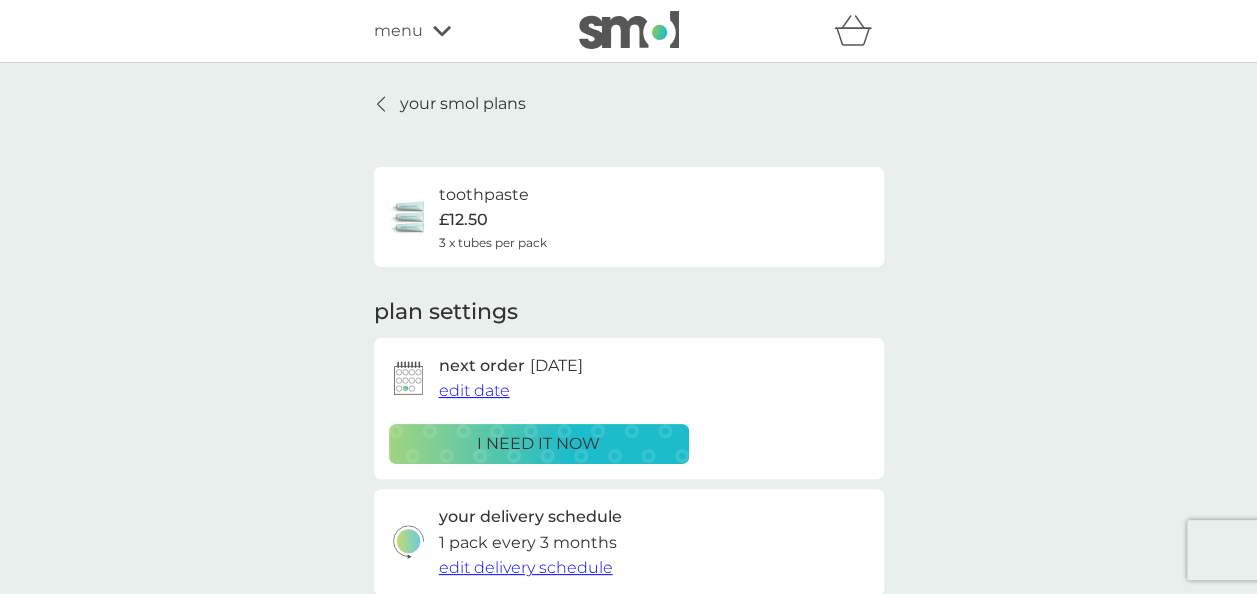 click on "your smol plans" at bounding box center (463, 104) 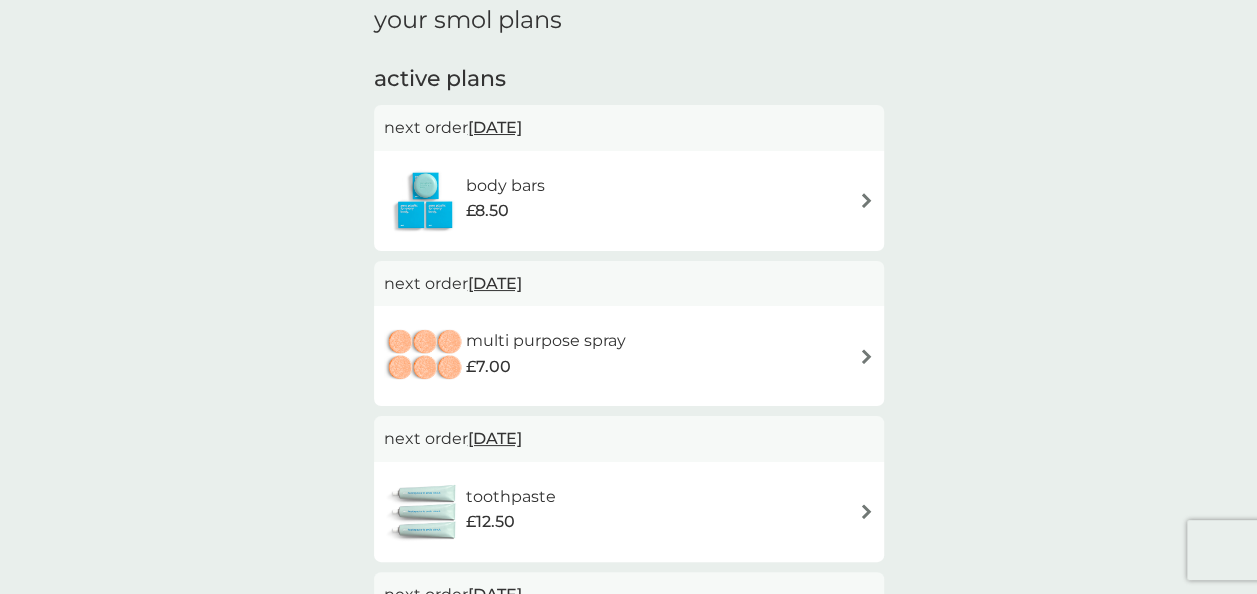 scroll, scrollTop: 329, scrollLeft: 0, axis: vertical 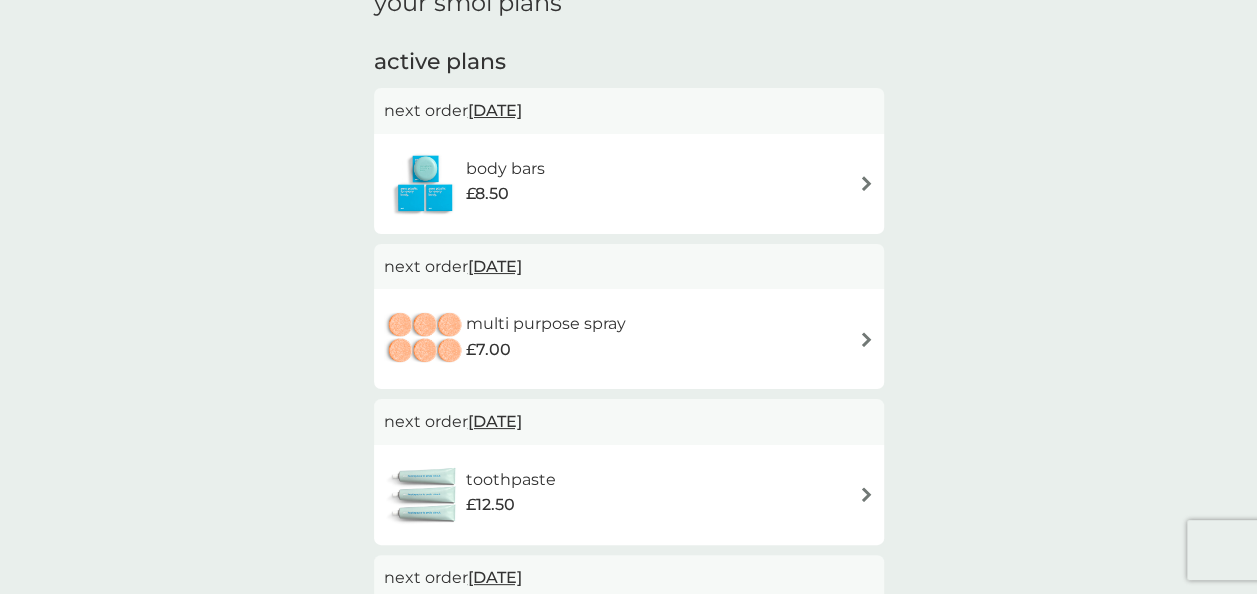 click on "body bars £8.50" at bounding box center [629, 184] 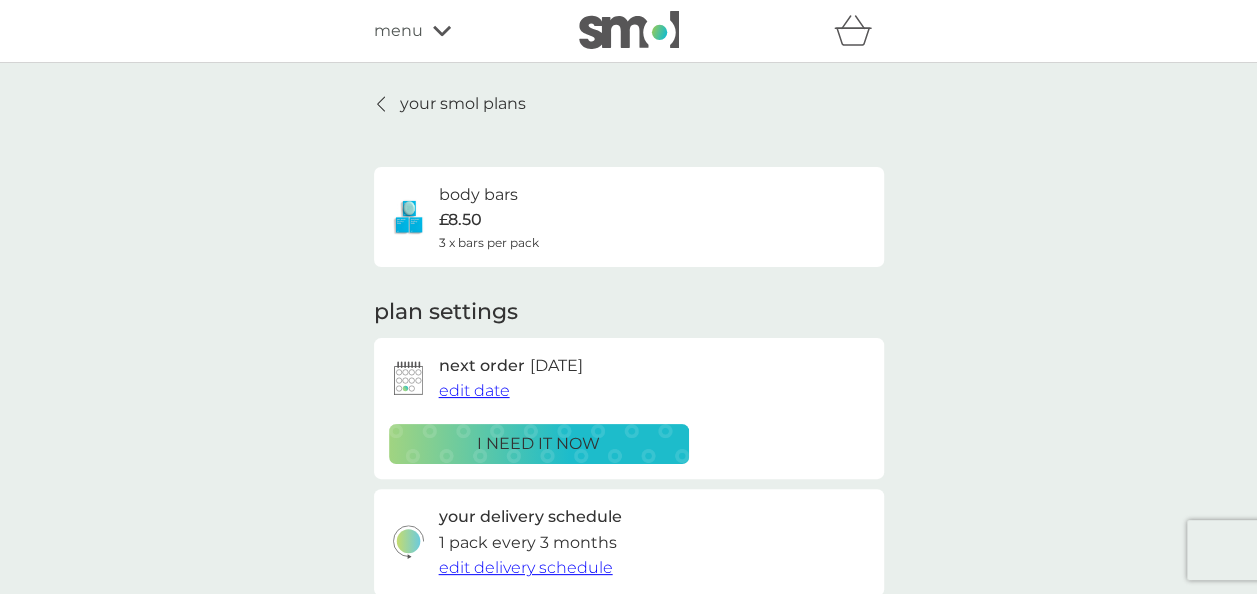 click on "edit date" at bounding box center (474, 390) 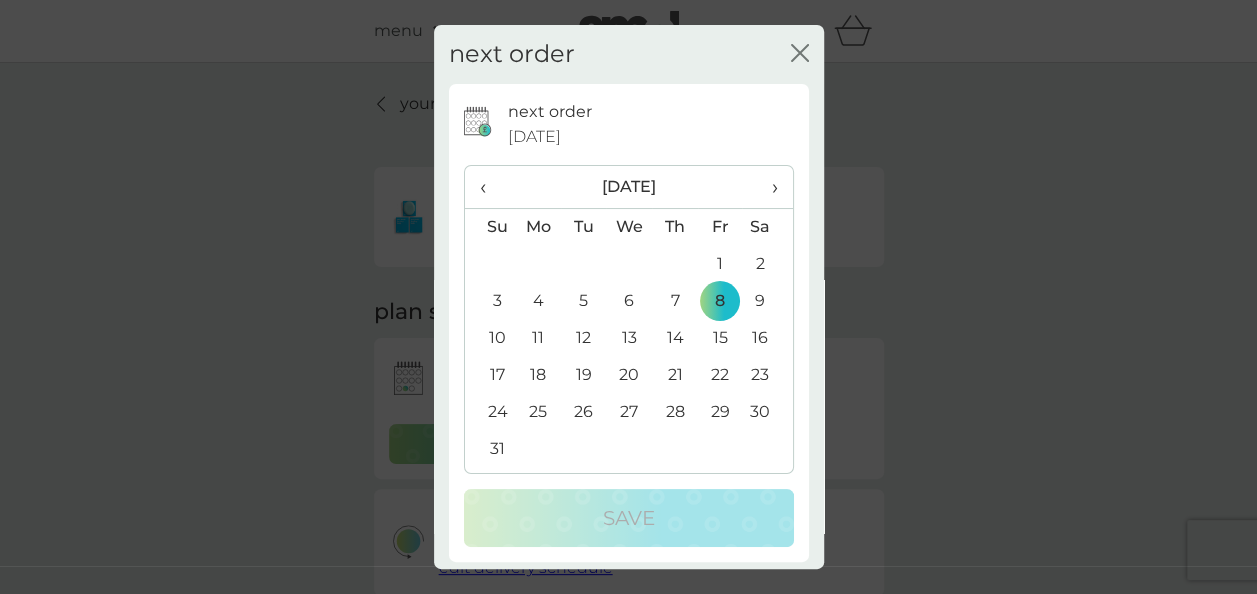 click on "›" at bounding box center (767, 187) 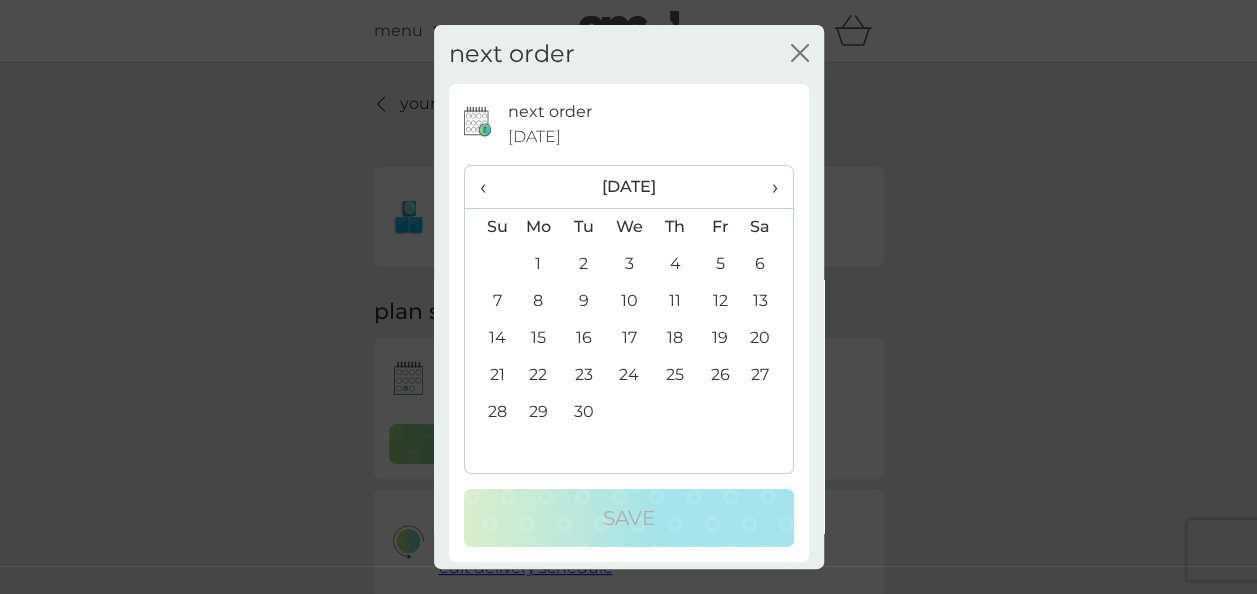 click on "5" at bounding box center (720, 264) 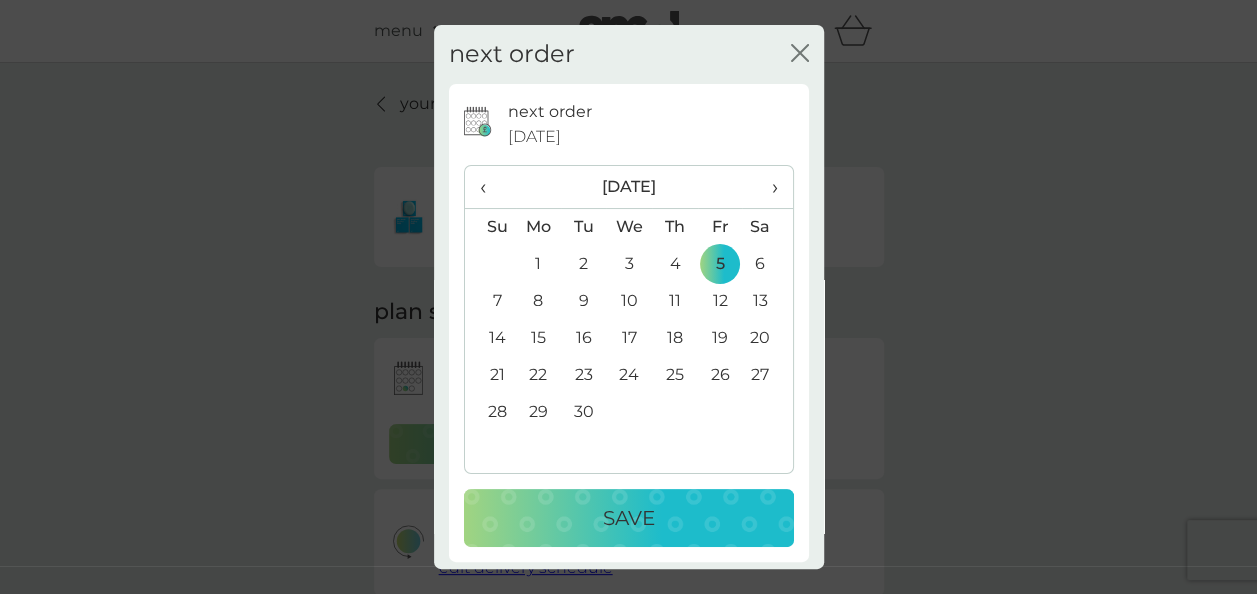 click on "Save" at bounding box center (629, 518) 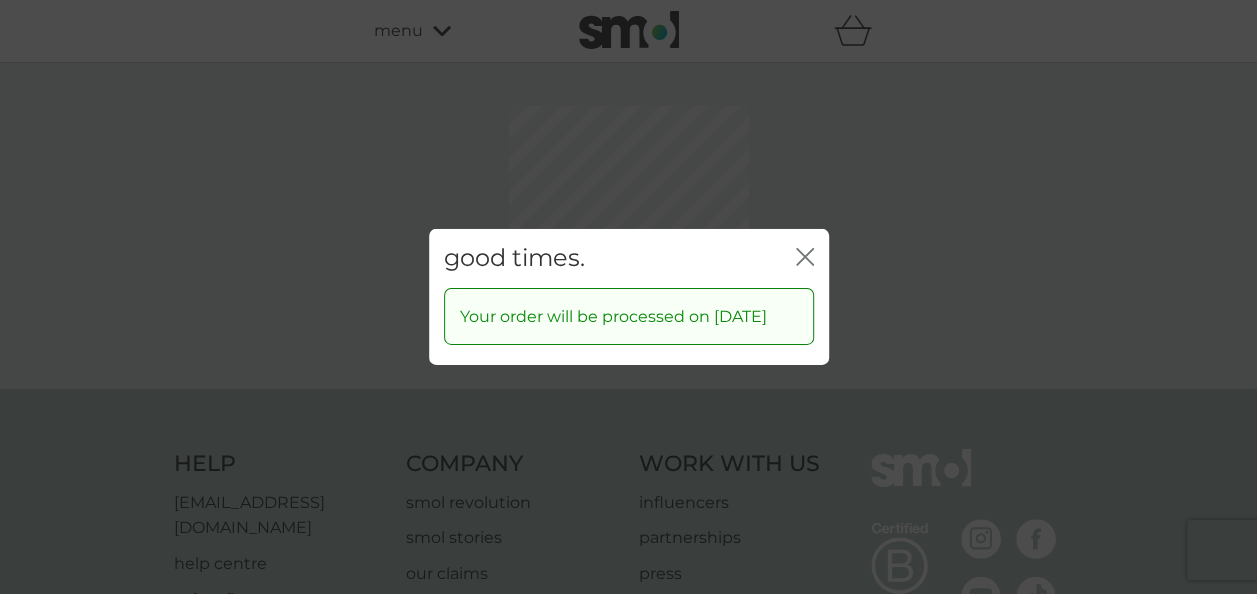 click on "good times. close Your order will be processed on 5 Sep 2025" at bounding box center [628, 297] 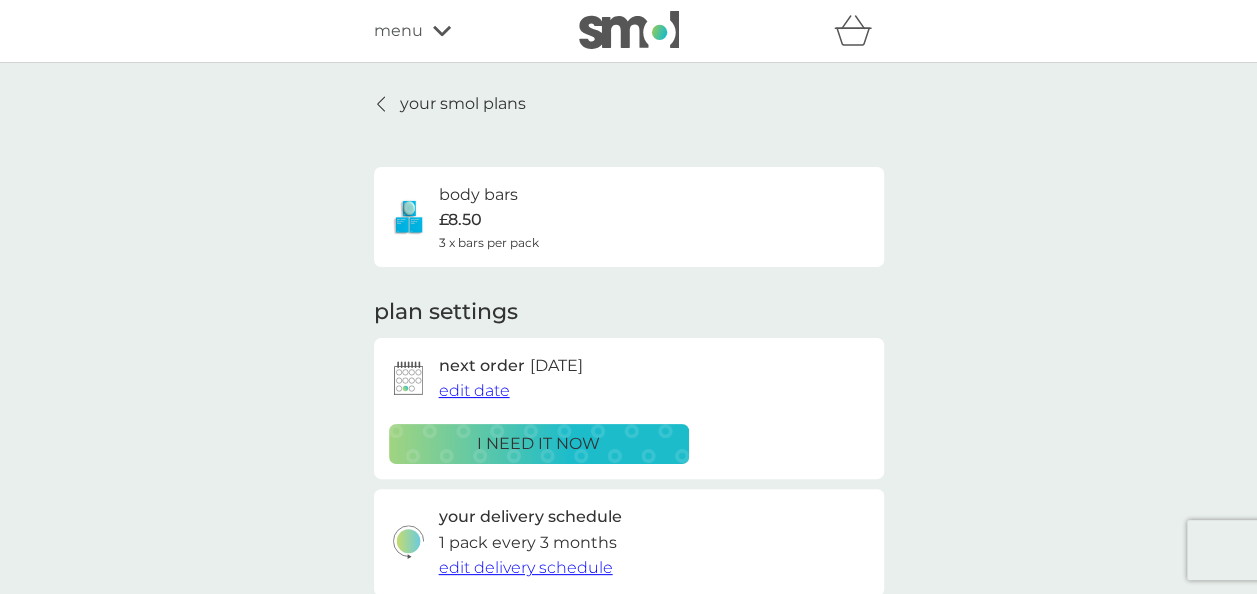 click on "your smol plans" at bounding box center [463, 104] 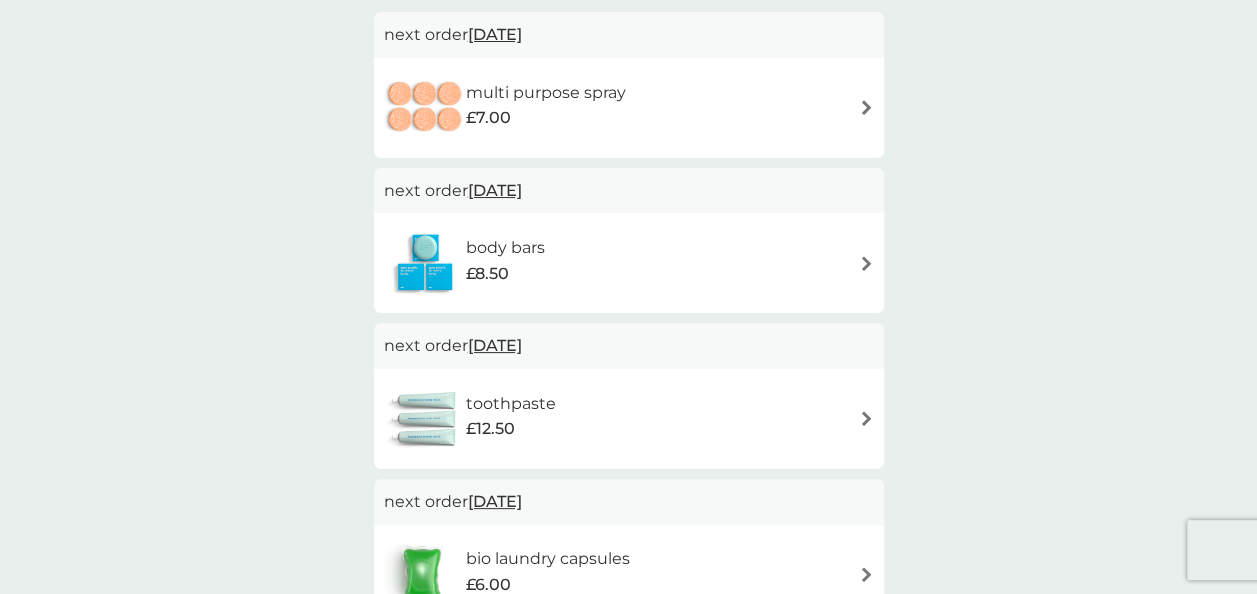 scroll, scrollTop: 404, scrollLeft: 0, axis: vertical 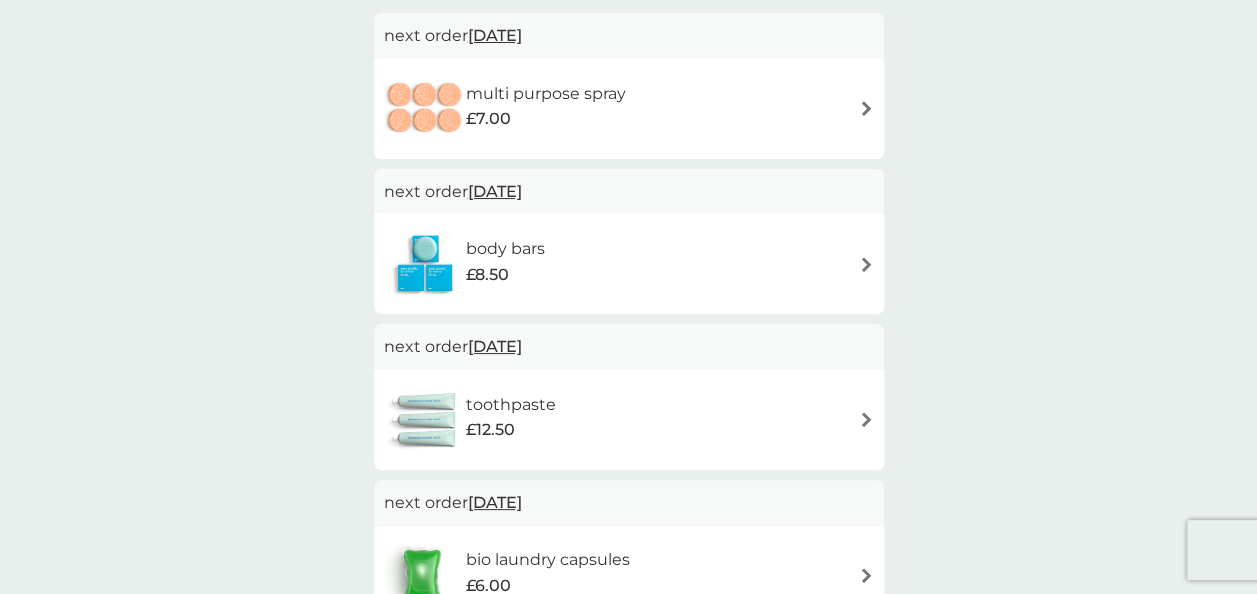 click on "25 Aug 2025" at bounding box center (495, 35) 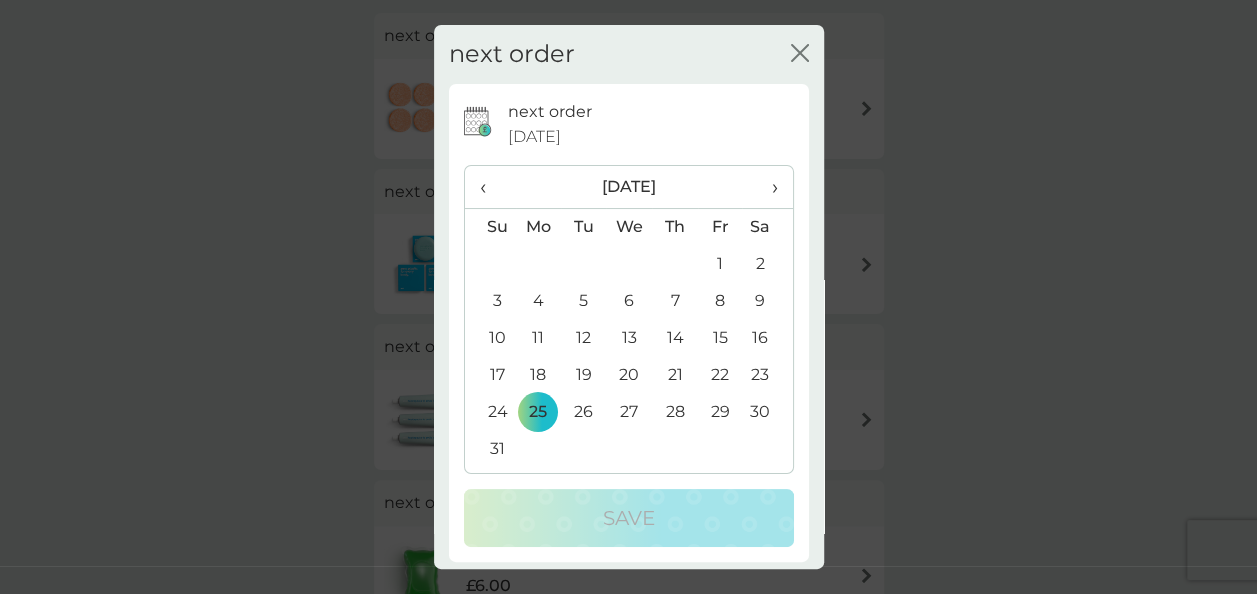 click on "›" at bounding box center (767, 187) 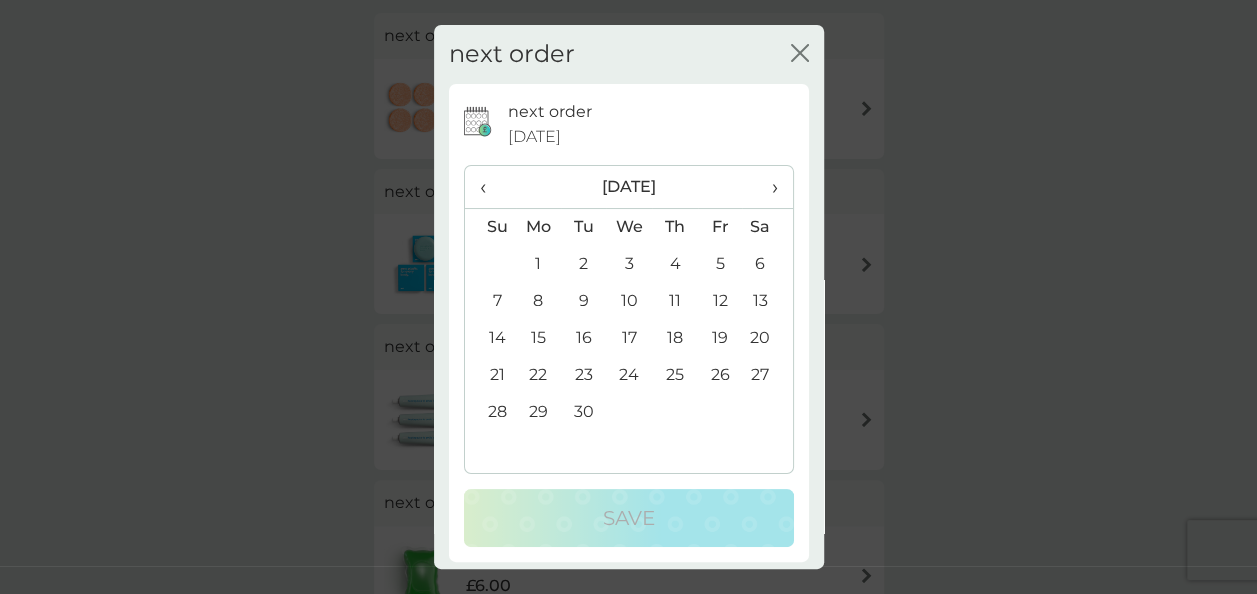 click on "5" at bounding box center [720, 264] 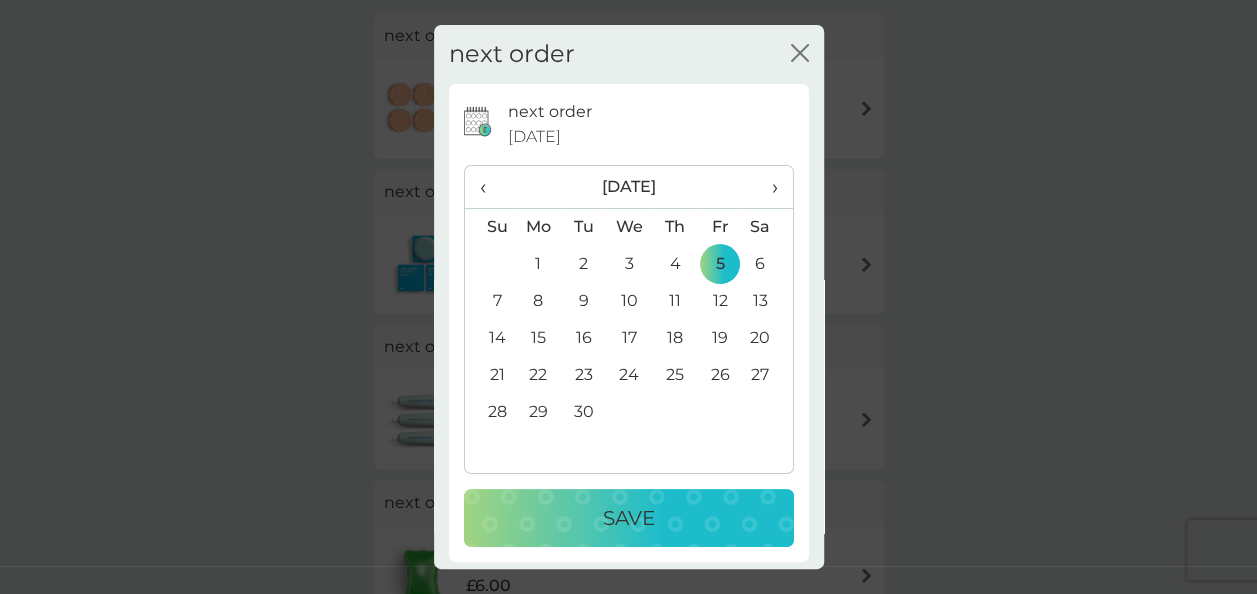 click on "close" 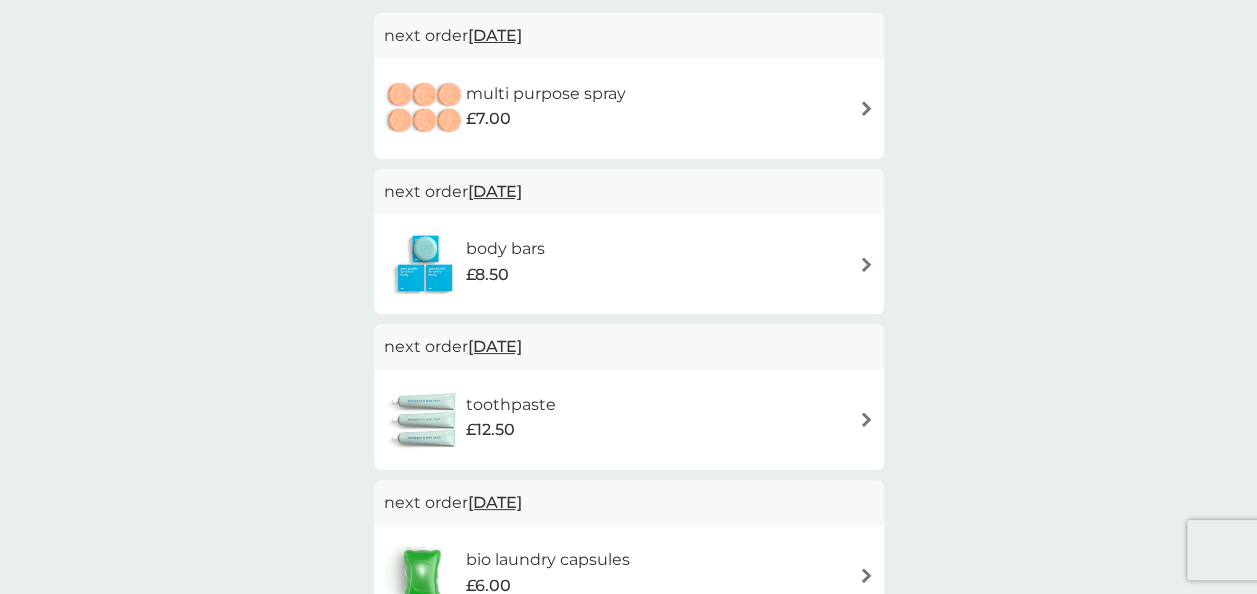 click on "multi purpose spray £7.00" at bounding box center [629, 109] 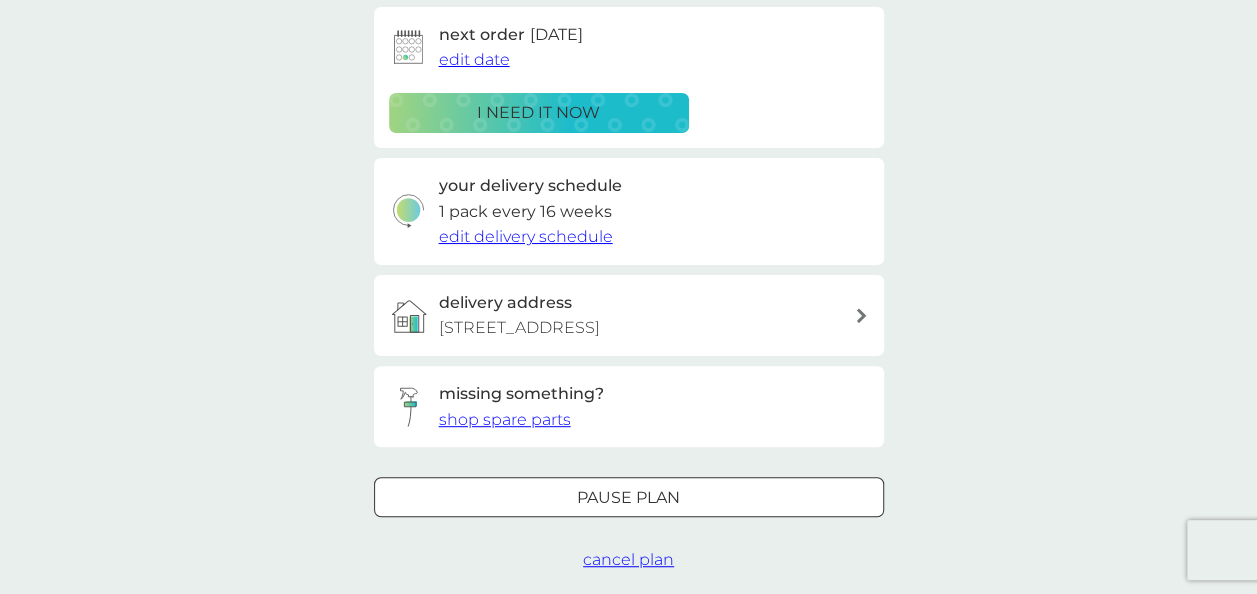 scroll, scrollTop: 330, scrollLeft: 0, axis: vertical 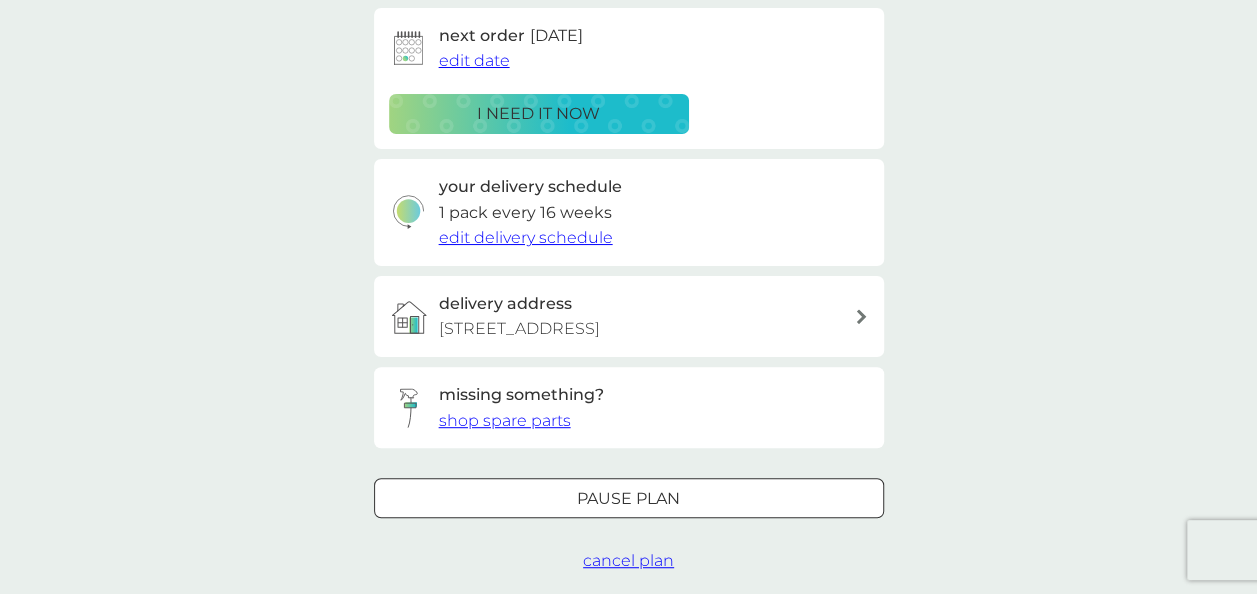 click on "Pause plan" at bounding box center (629, 499) 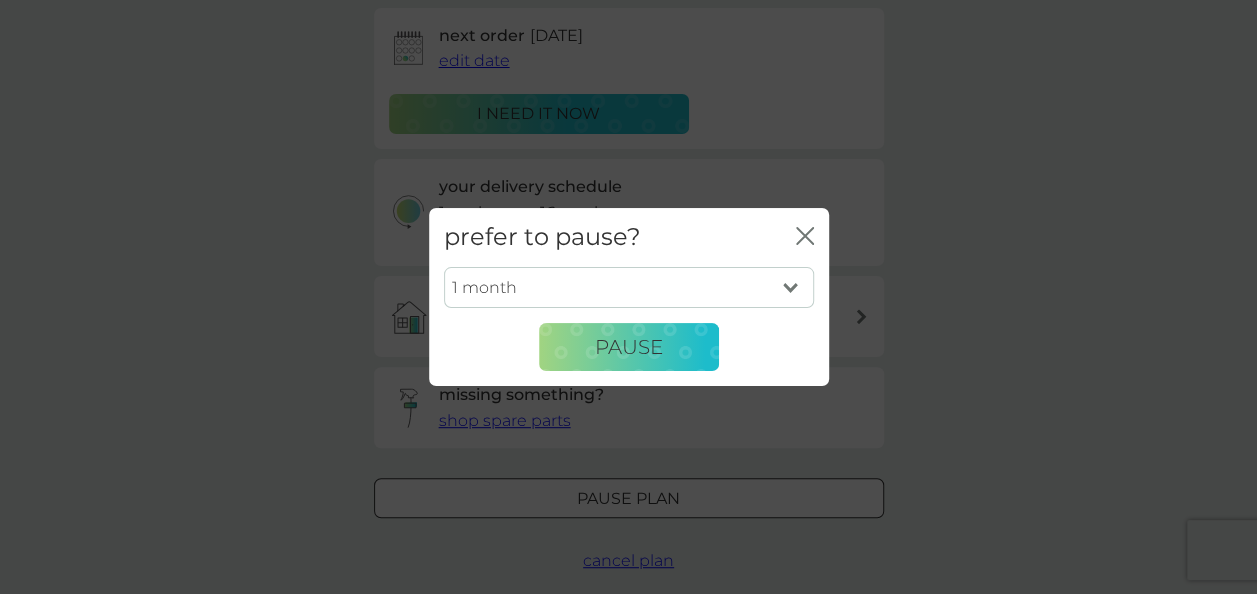 click on "1 month 2 months 3 months 4 months 5 months 6 months" at bounding box center [629, 288] 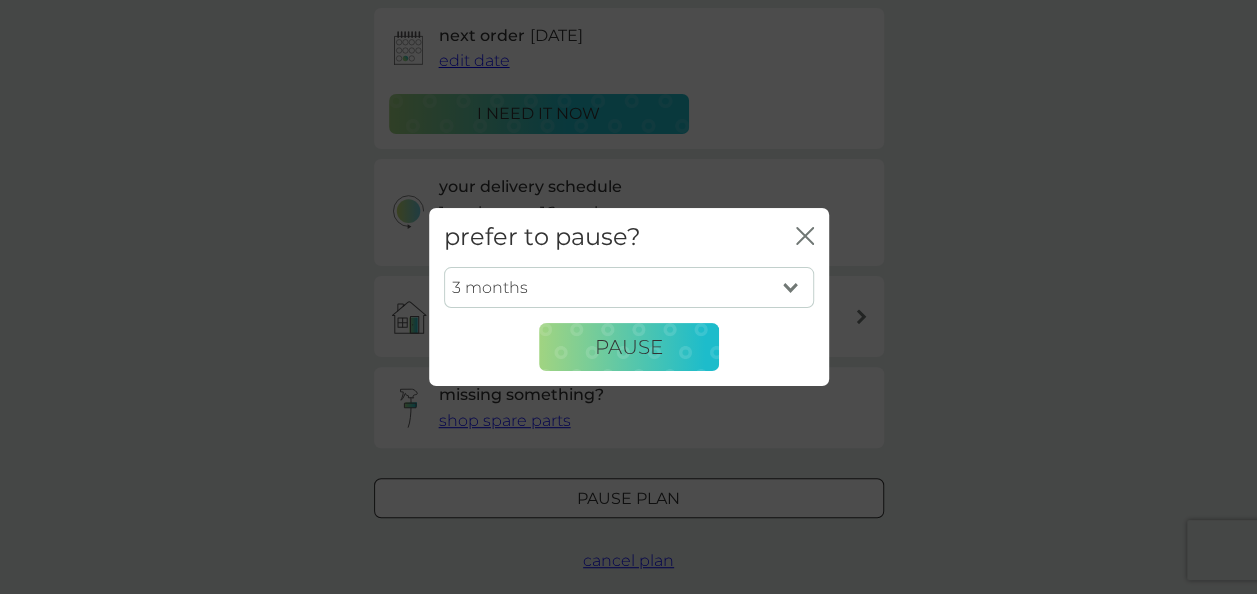 click on "1 month 2 months 3 months 4 months 5 months 6 months" at bounding box center [629, 288] 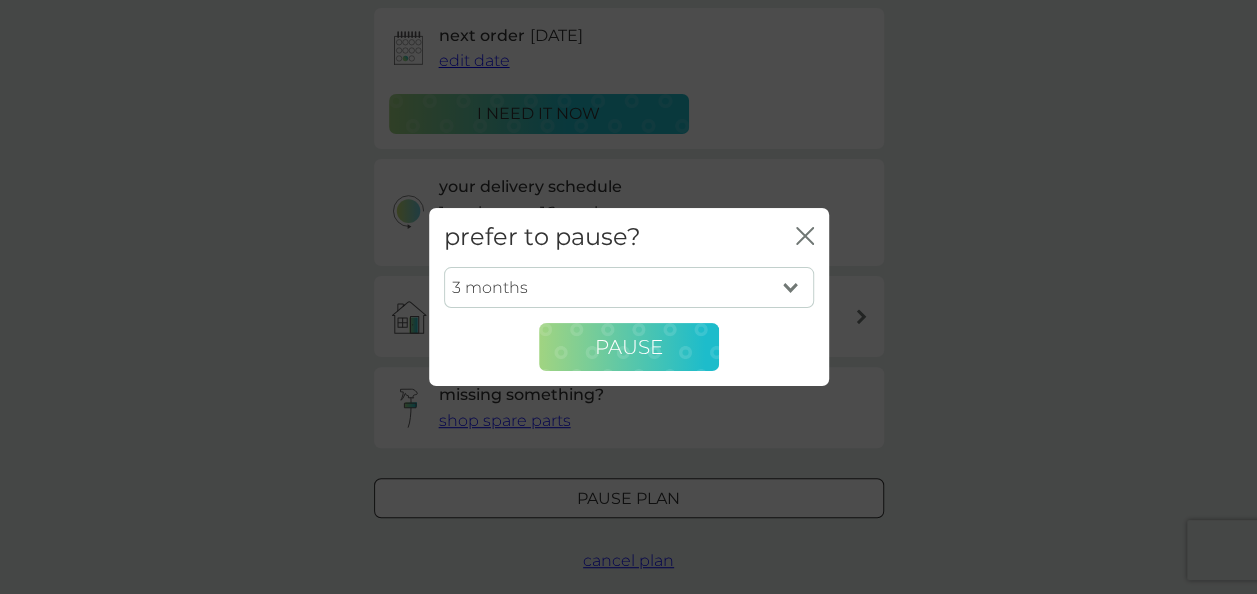 click on "Pause" at bounding box center (629, 347) 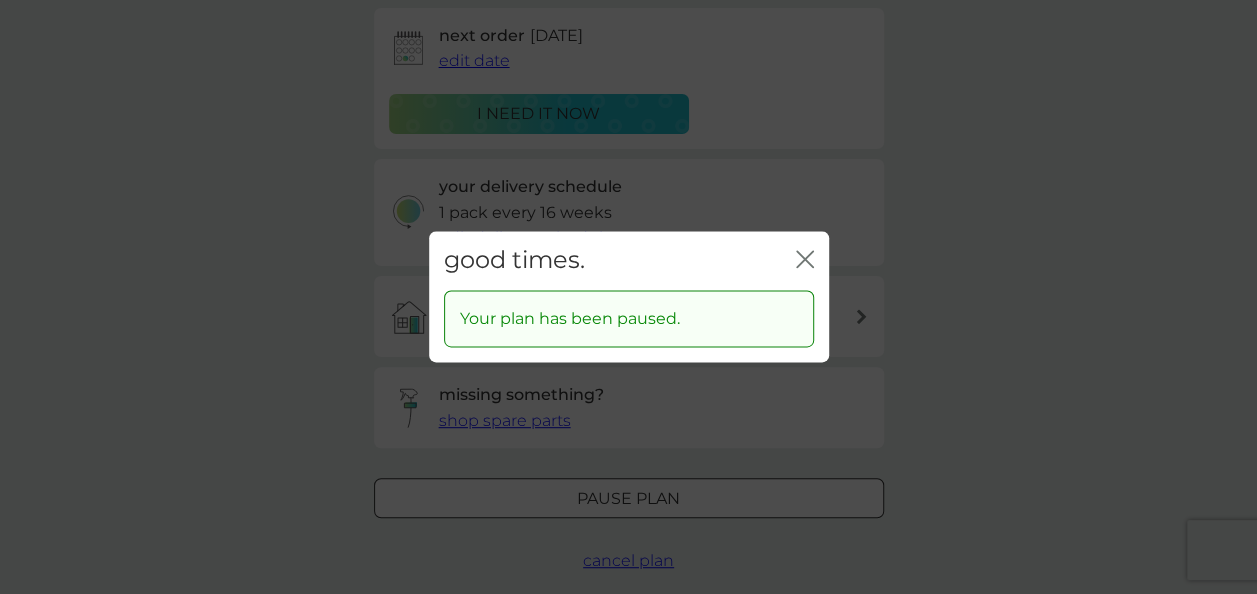 click on "close" 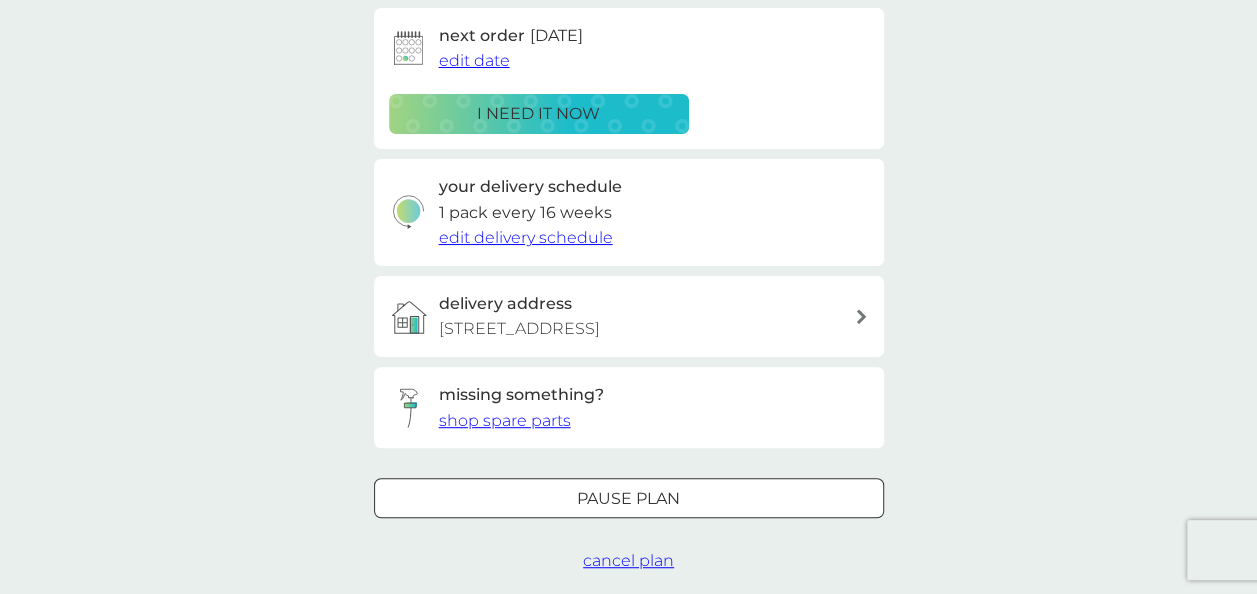 scroll, scrollTop: 0, scrollLeft: 0, axis: both 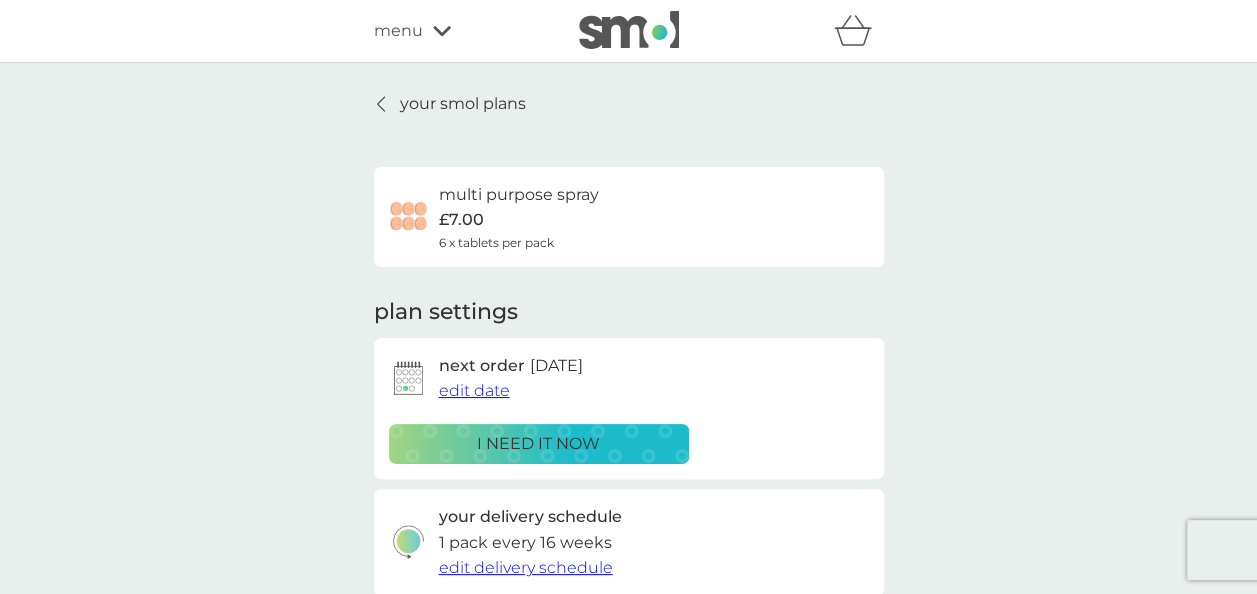 click on "your smol plans" at bounding box center [463, 104] 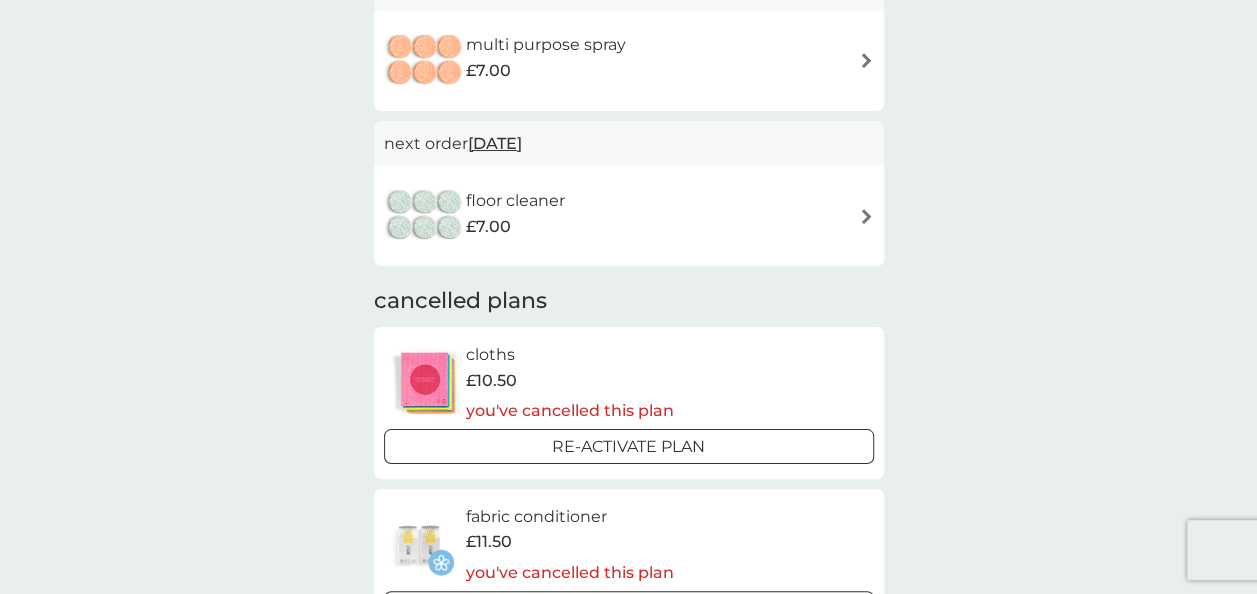 scroll, scrollTop: 918, scrollLeft: 0, axis: vertical 